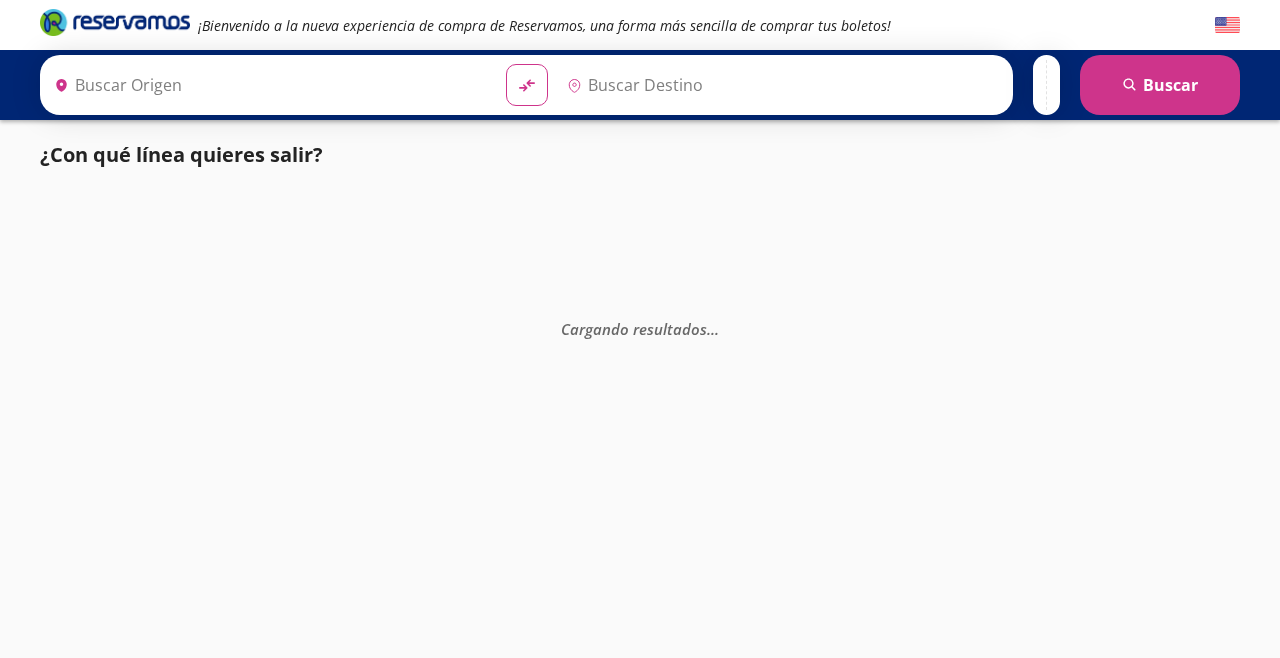 scroll, scrollTop: 0, scrollLeft: 0, axis: both 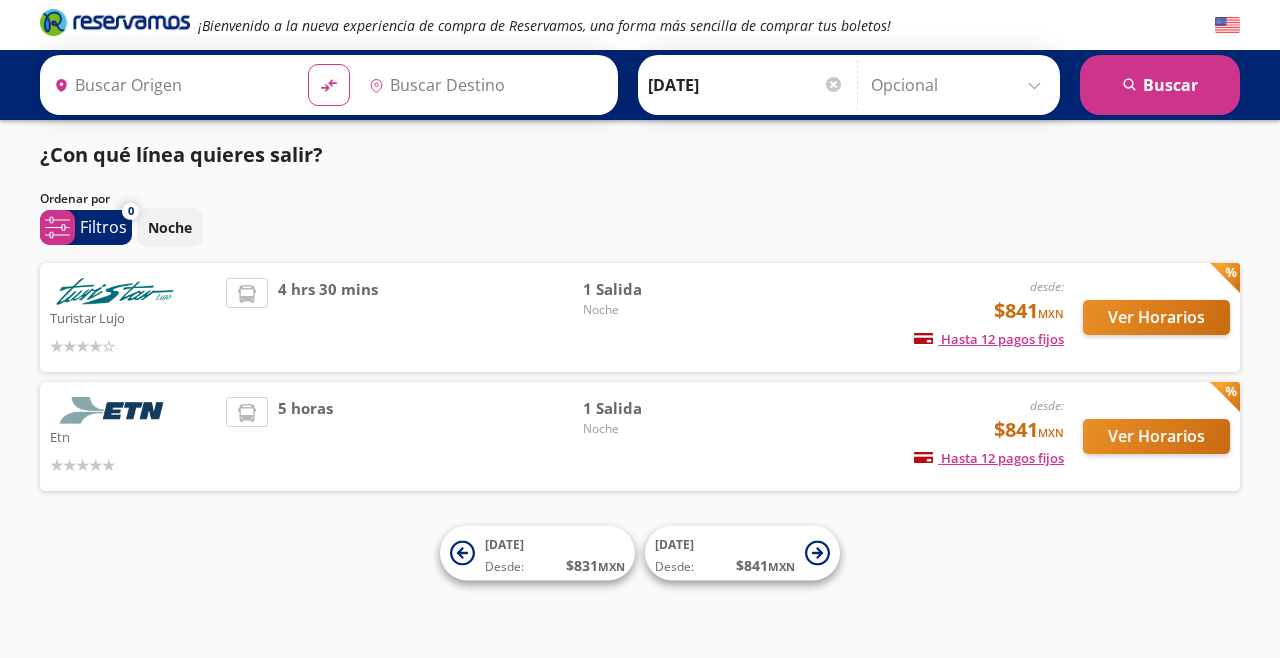 type on "[GEOGRAPHIC_DATA], [GEOGRAPHIC_DATA]" 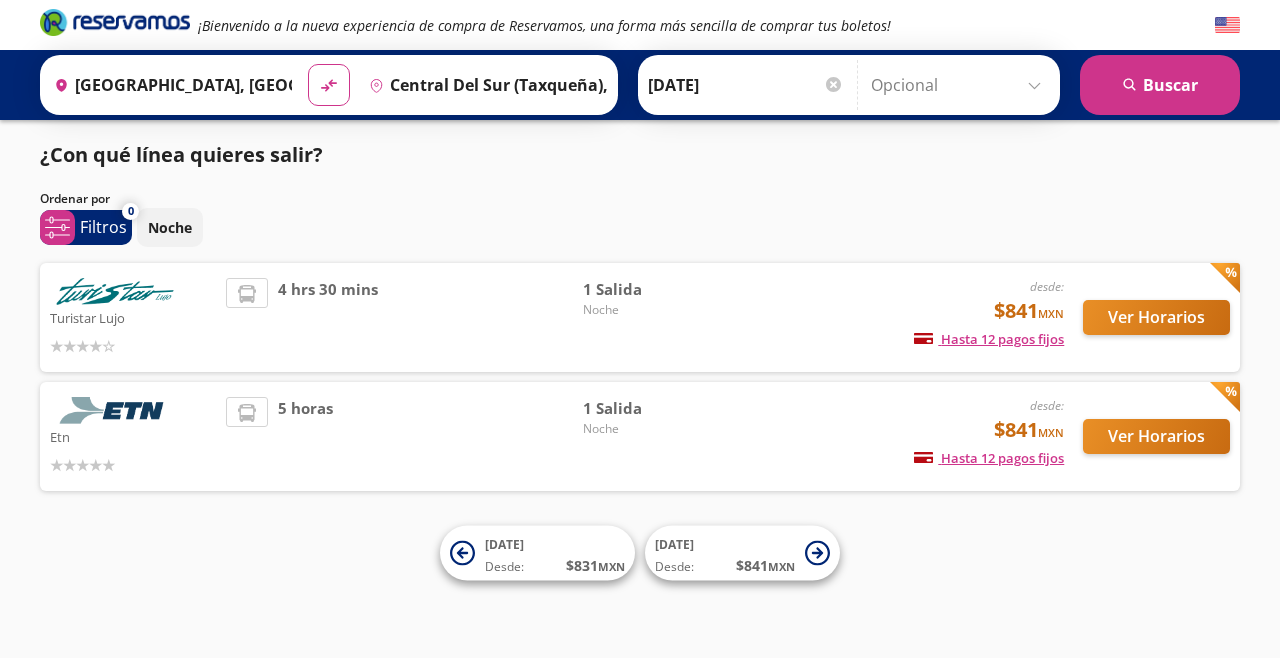 scroll, scrollTop: 0, scrollLeft: 0, axis: both 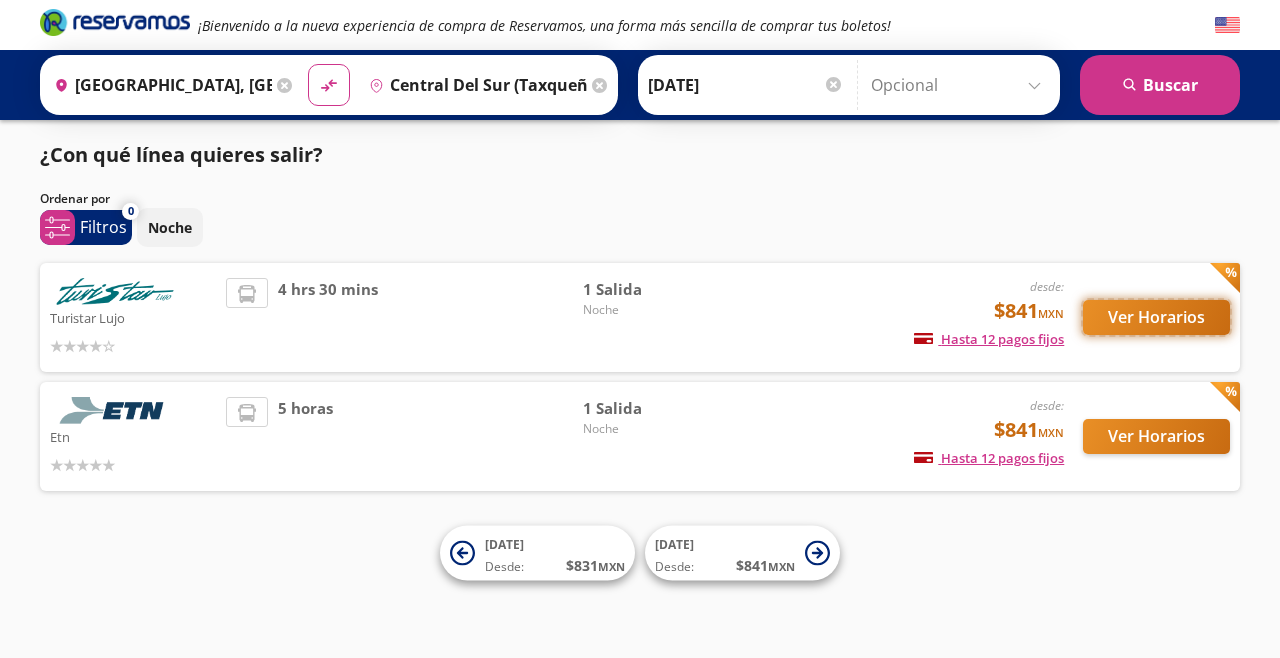 click on "Ver Horarios" at bounding box center (1156, 317) 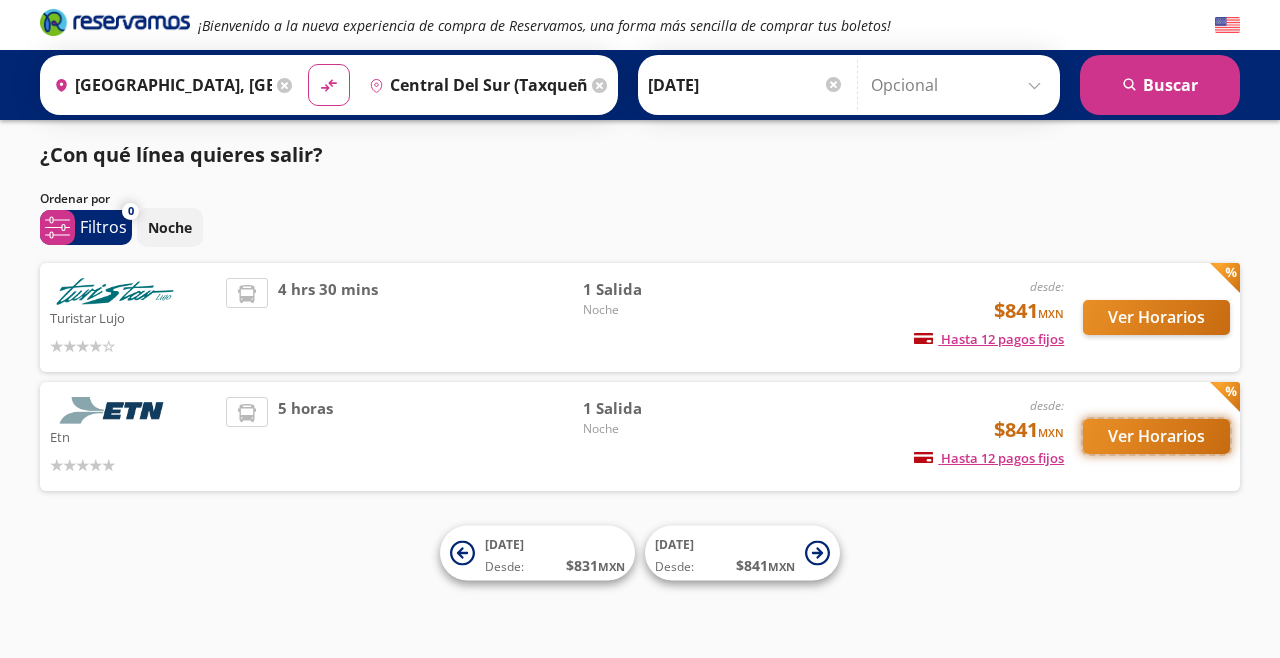 click on "Ver Horarios" at bounding box center [1156, 436] 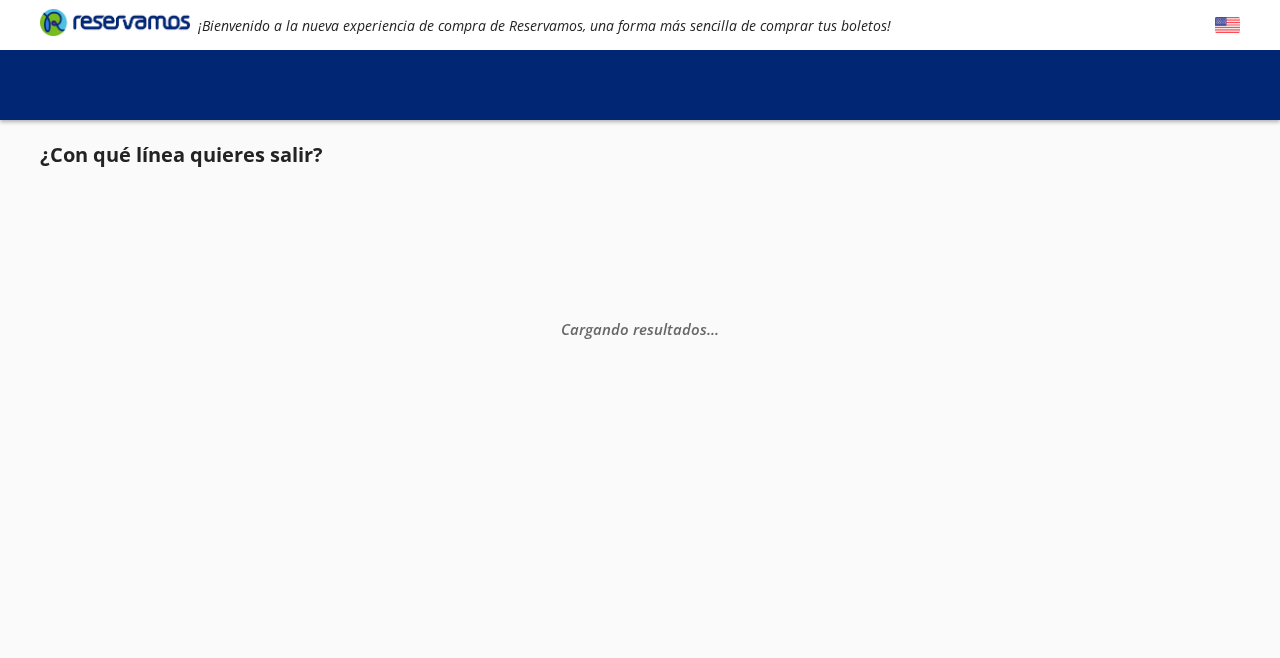 scroll, scrollTop: 0, scrollLeft: 0, axis: both 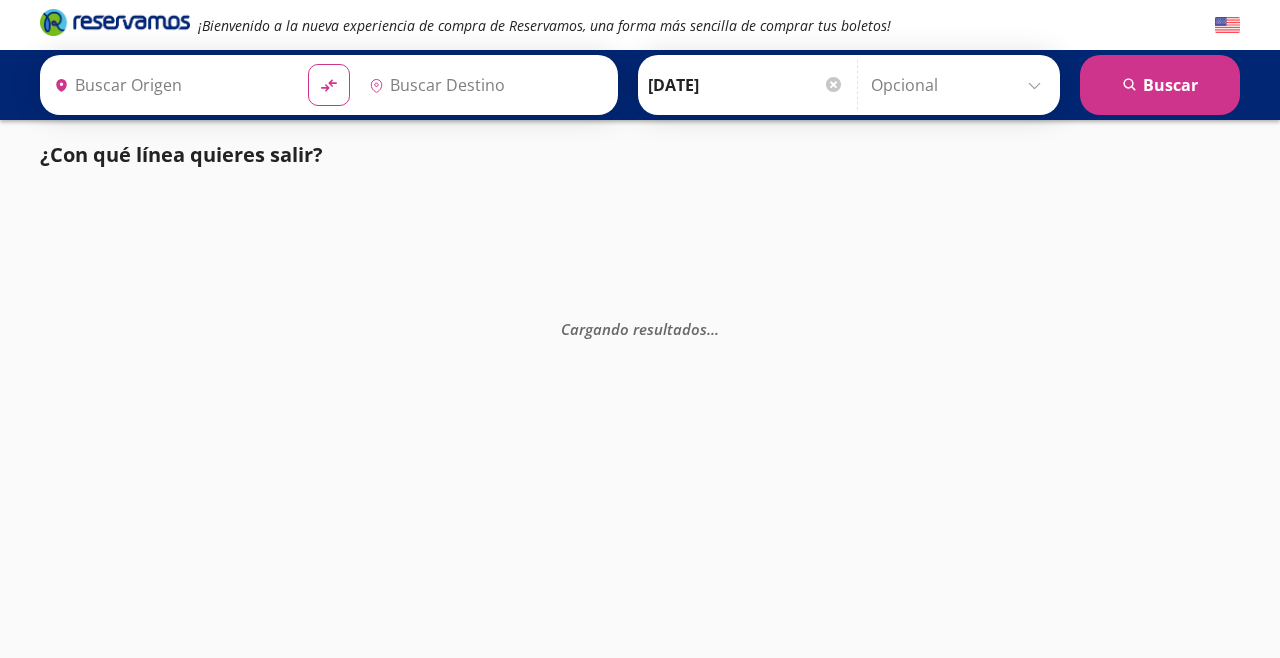 type on "[GEOGRAPHIC_DATA], [GEOGRAPHIC_DATA]" 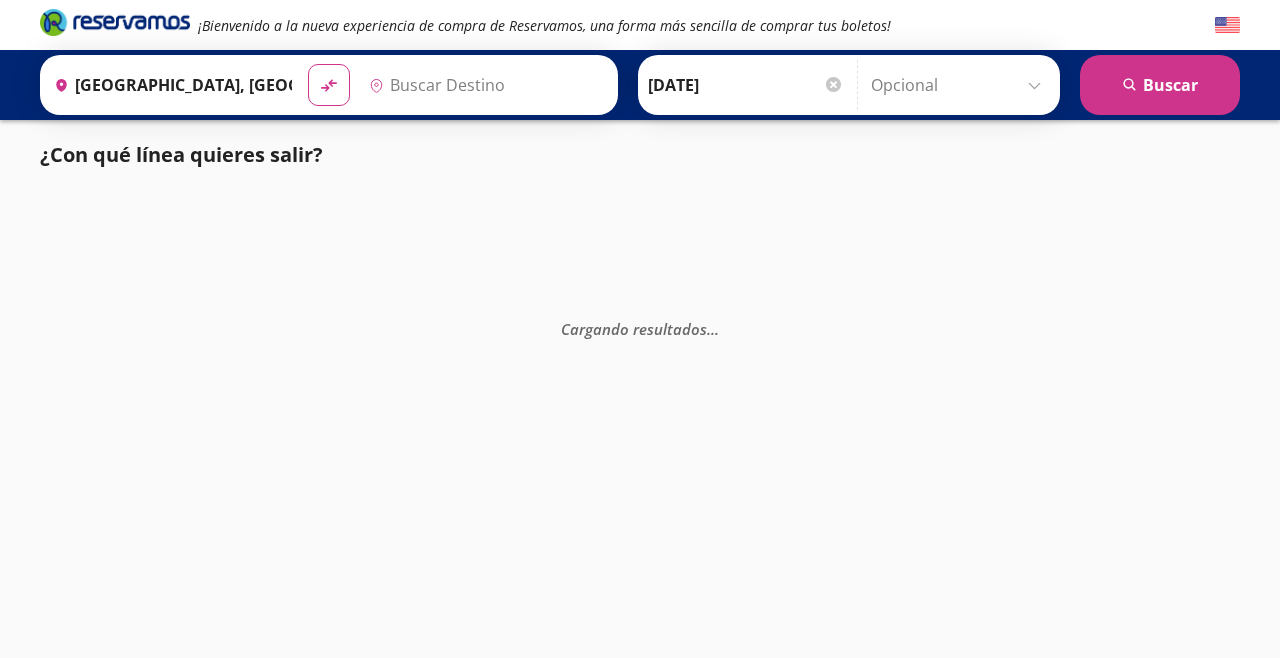 type on "Ciudad de México, Distrito Federal" 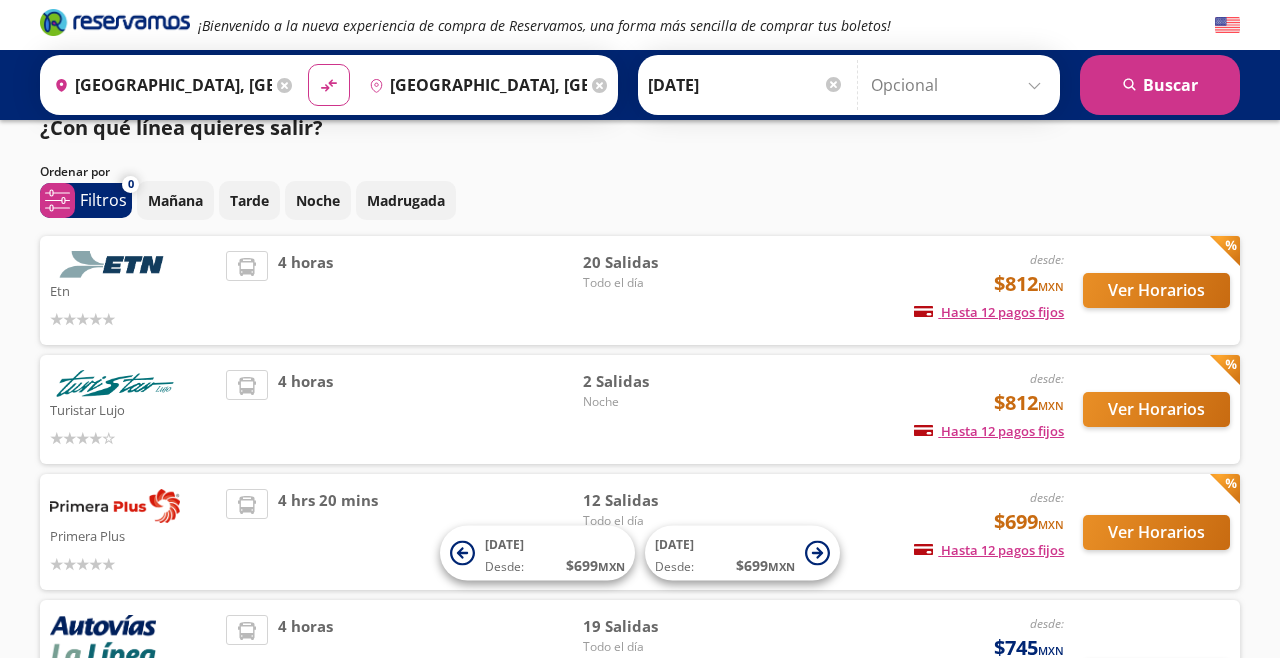 scroll, scrollTop: 31, scrollLeft: 0, axis: vertical 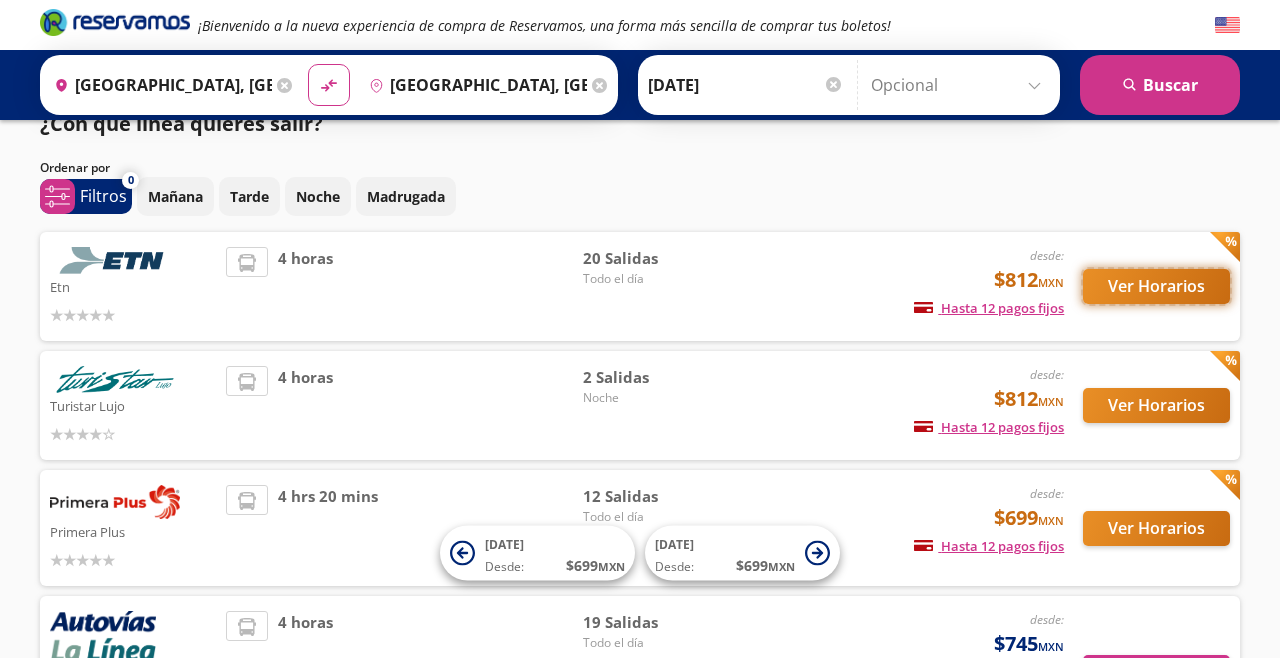 click on "Ver Horarios" at bounding box center [1156, 286] 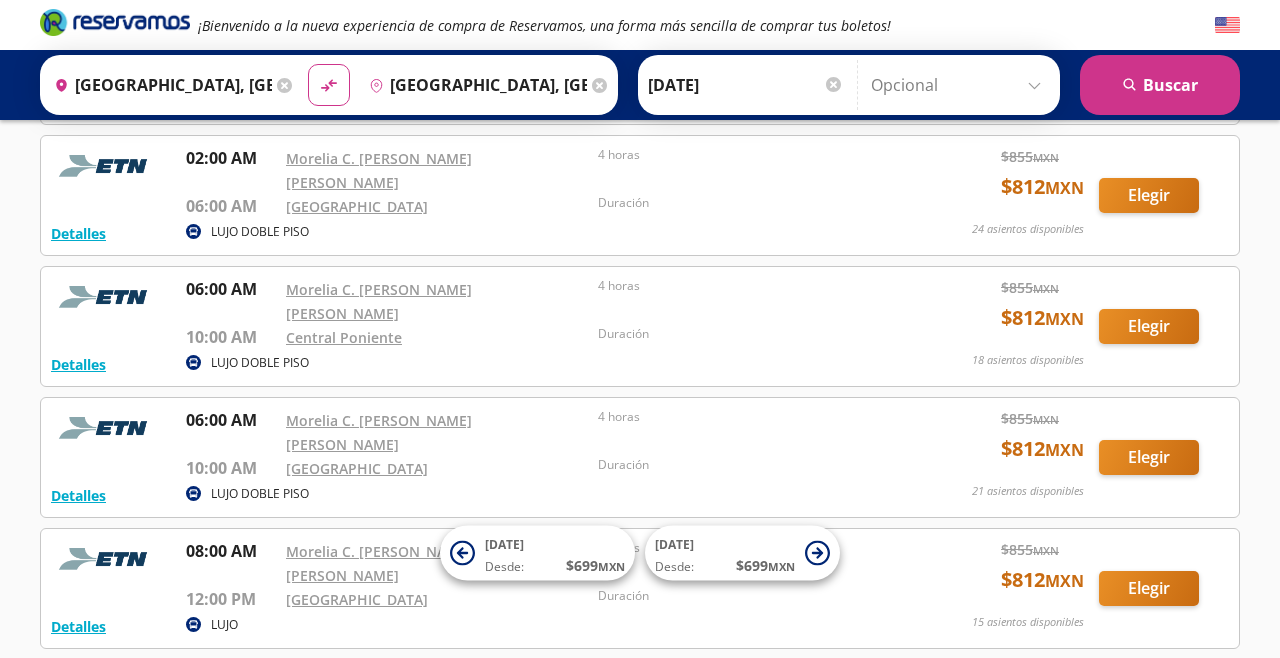 scroll, scrollTop: 0, scrollLeft: 0, axis: both 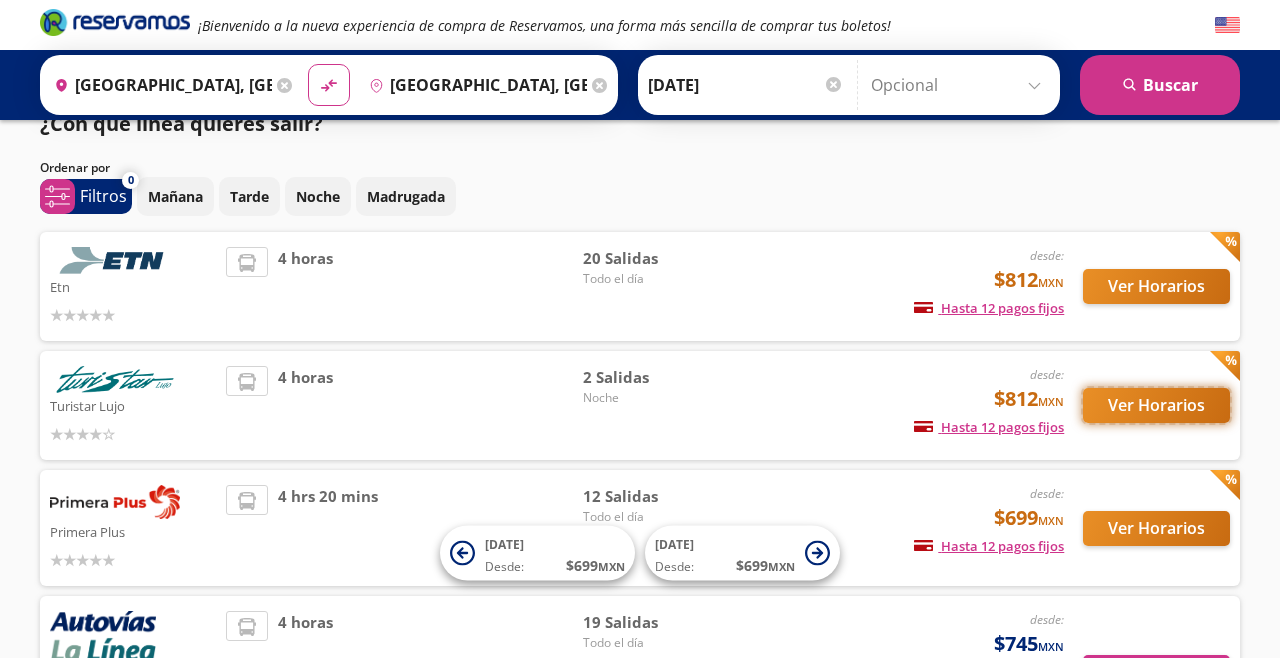 click on "Ver Horarios" at bounding box center (1156, 405) 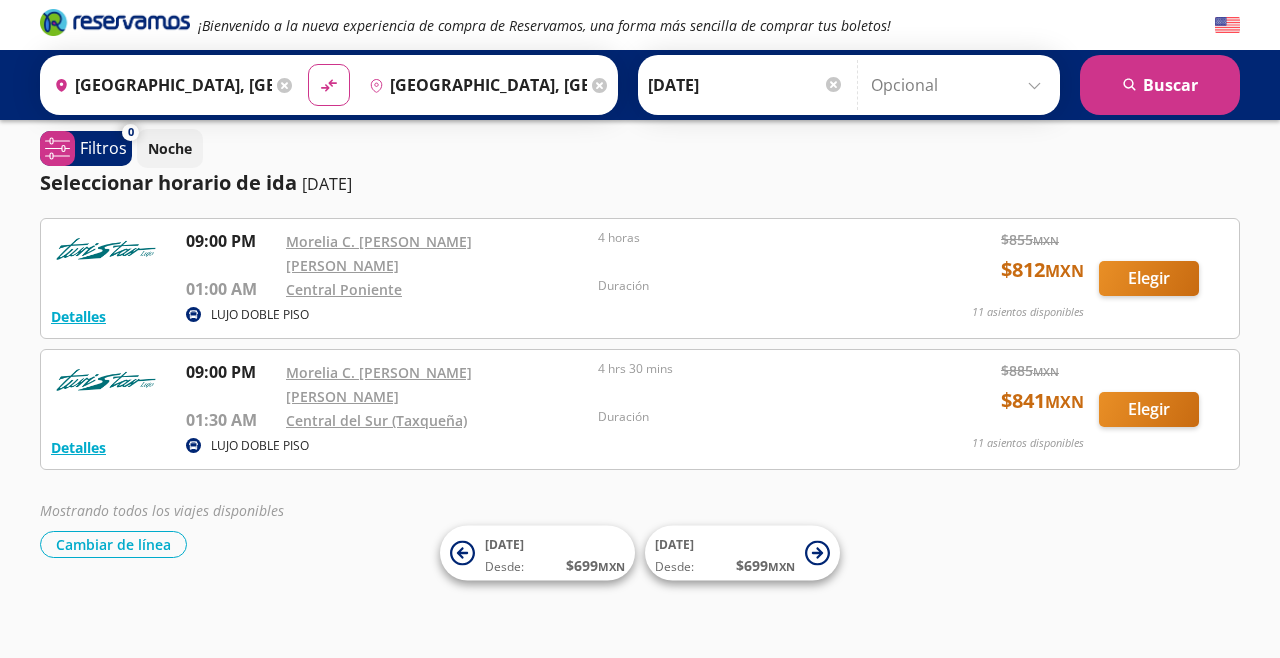 scroll, scrollTop: 0, scrollLeft: 0, axis: both 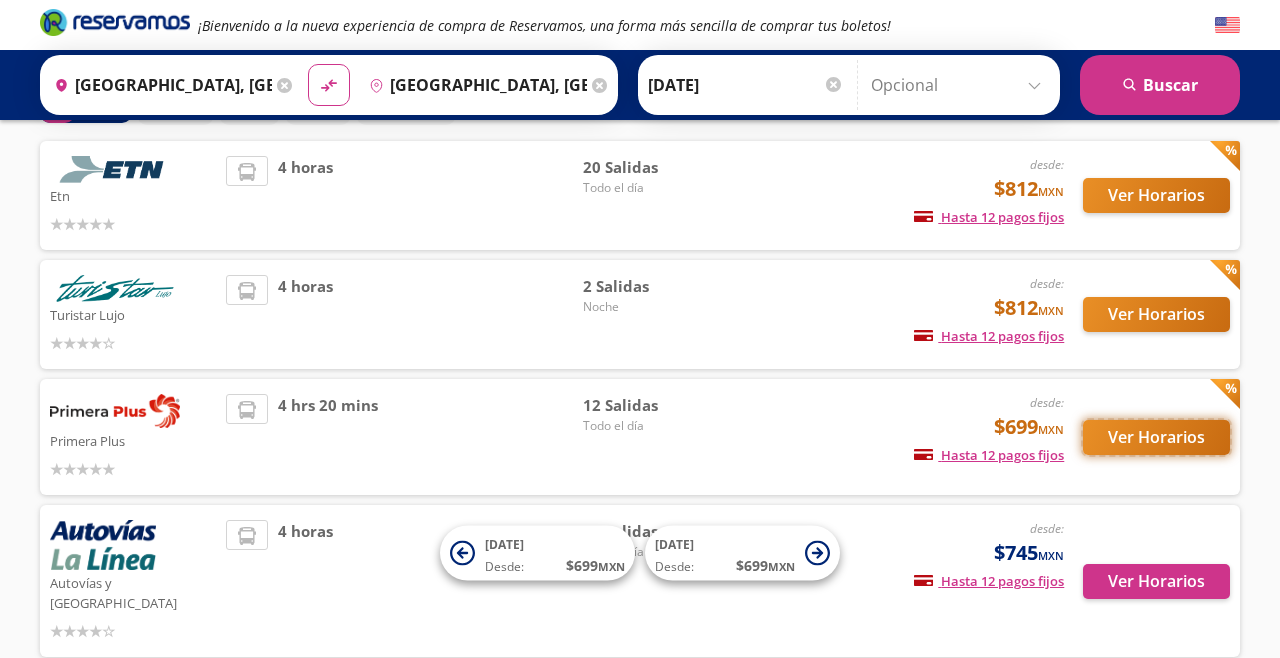 click on "Ver Horarios" at bounding box center [1156, 437] 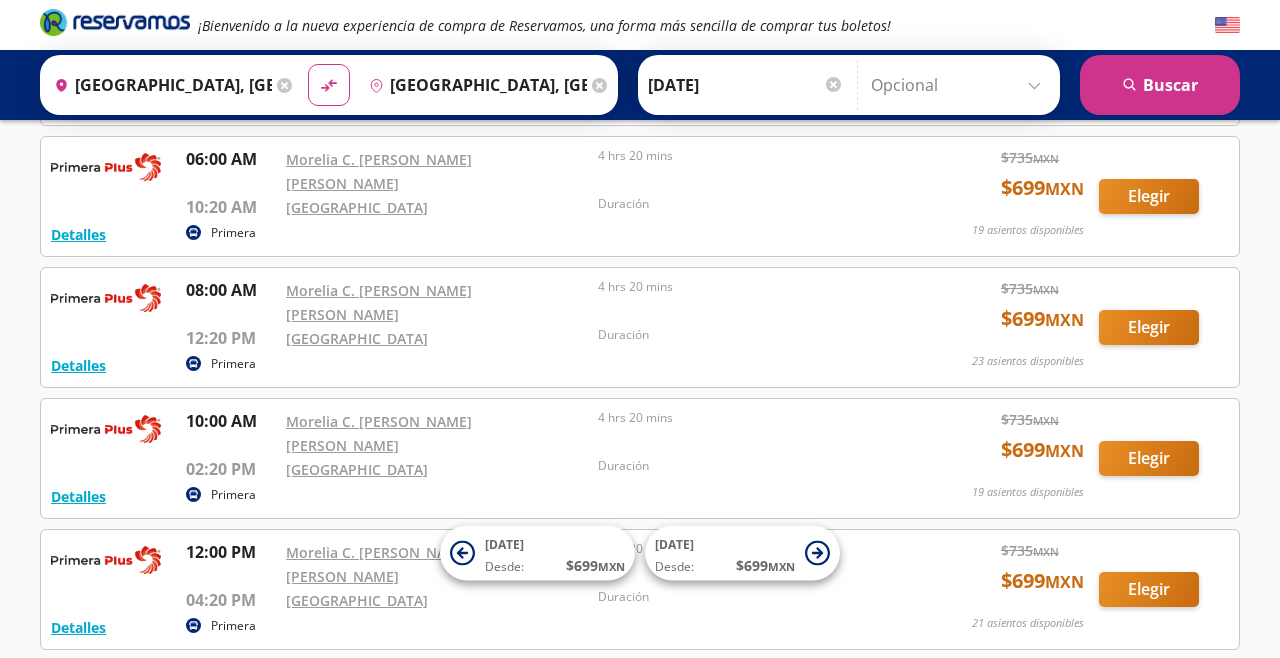 scroll, scrollTop: 0, scrollLeft: 0, axis: both 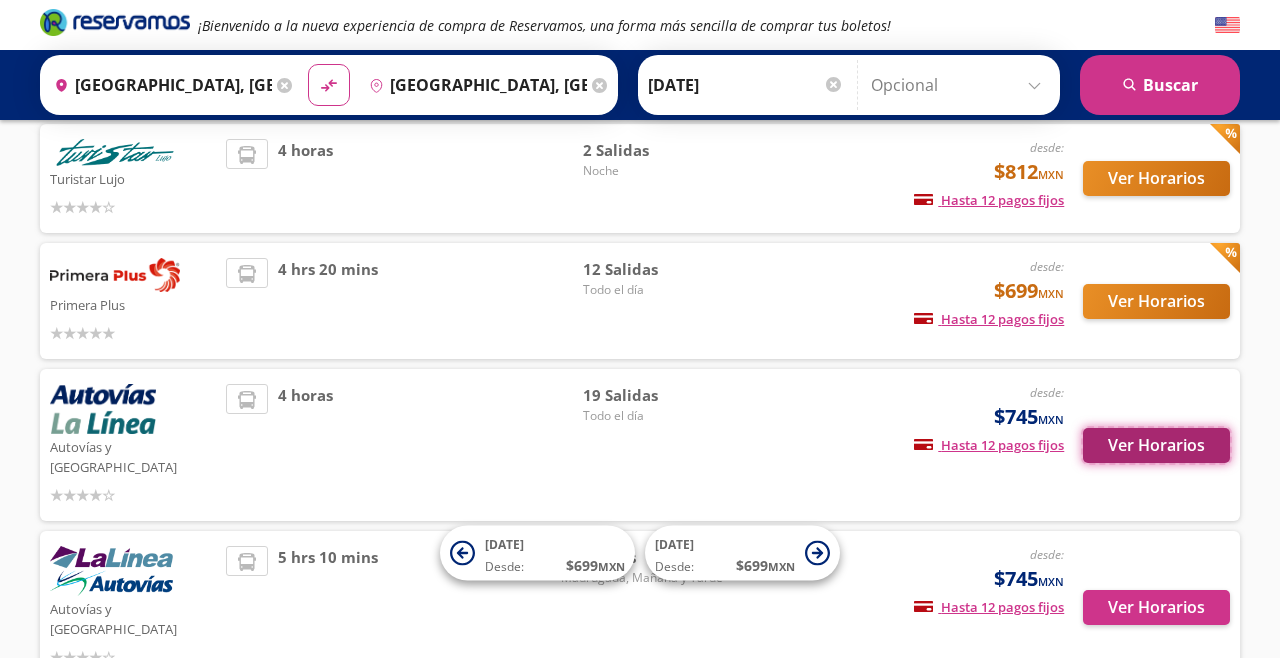 click on "Ver Horarios" at bounding box center [1156, 445] 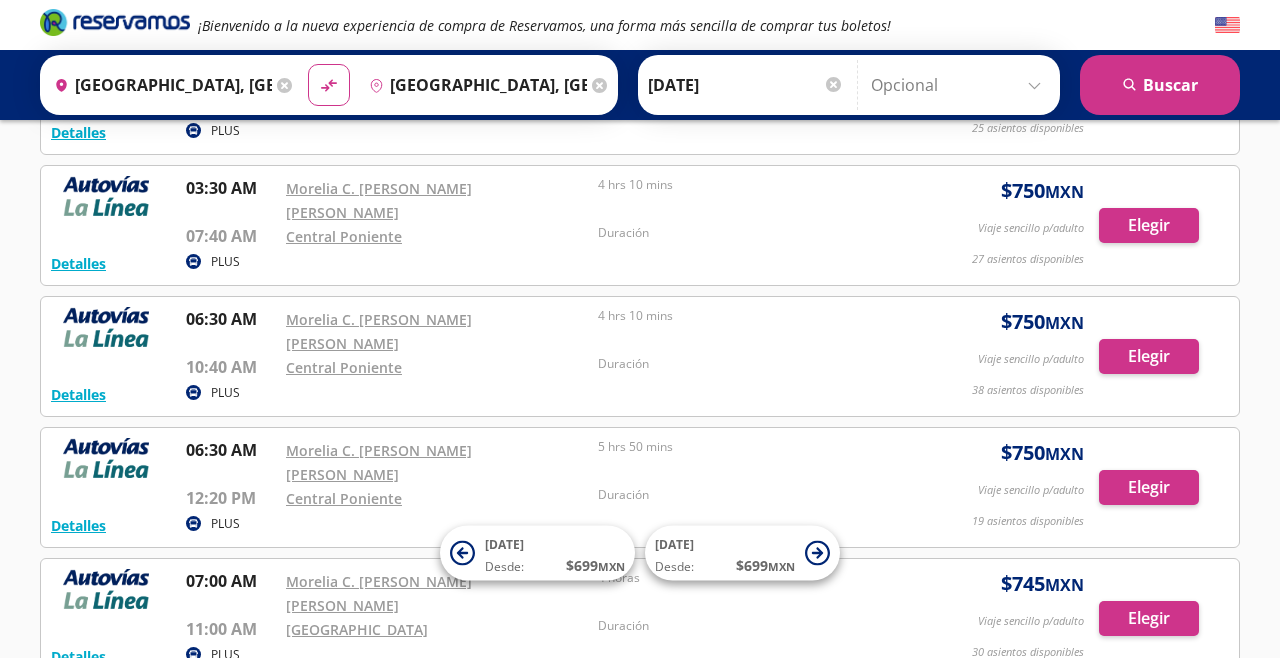 scroll, scrollTop: 0, scrollLeft: 0, axis: both 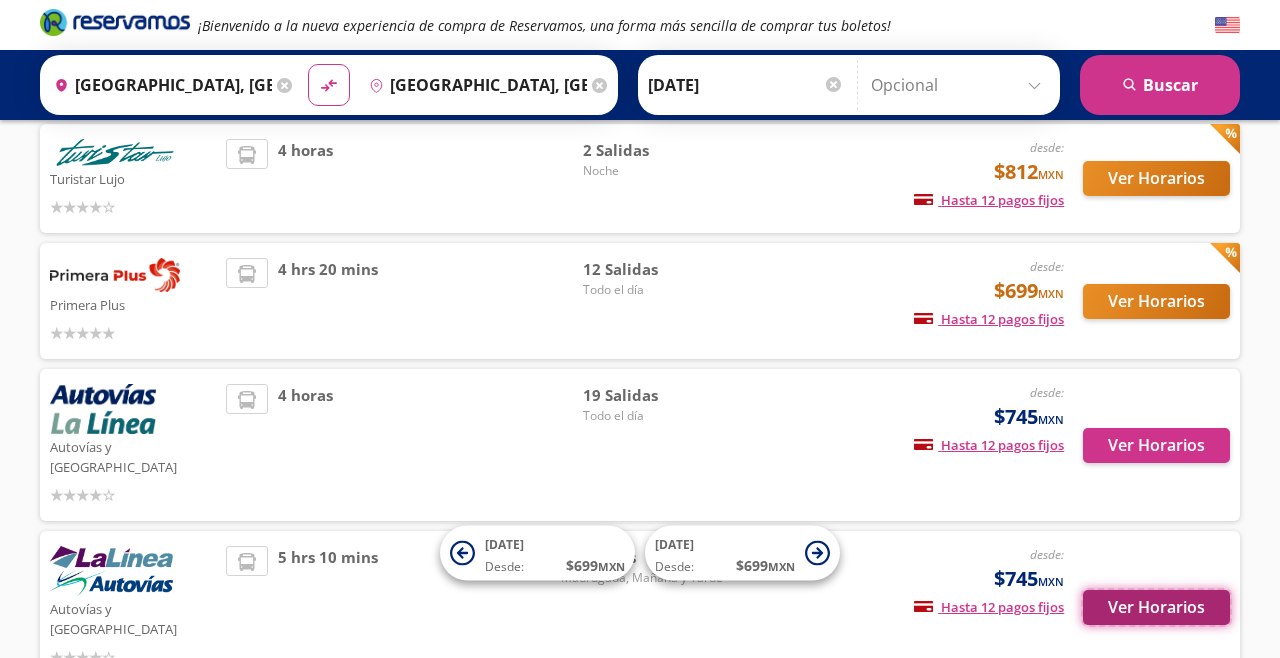 click on "Ver Horarios" at bounding box center (1156, 607) 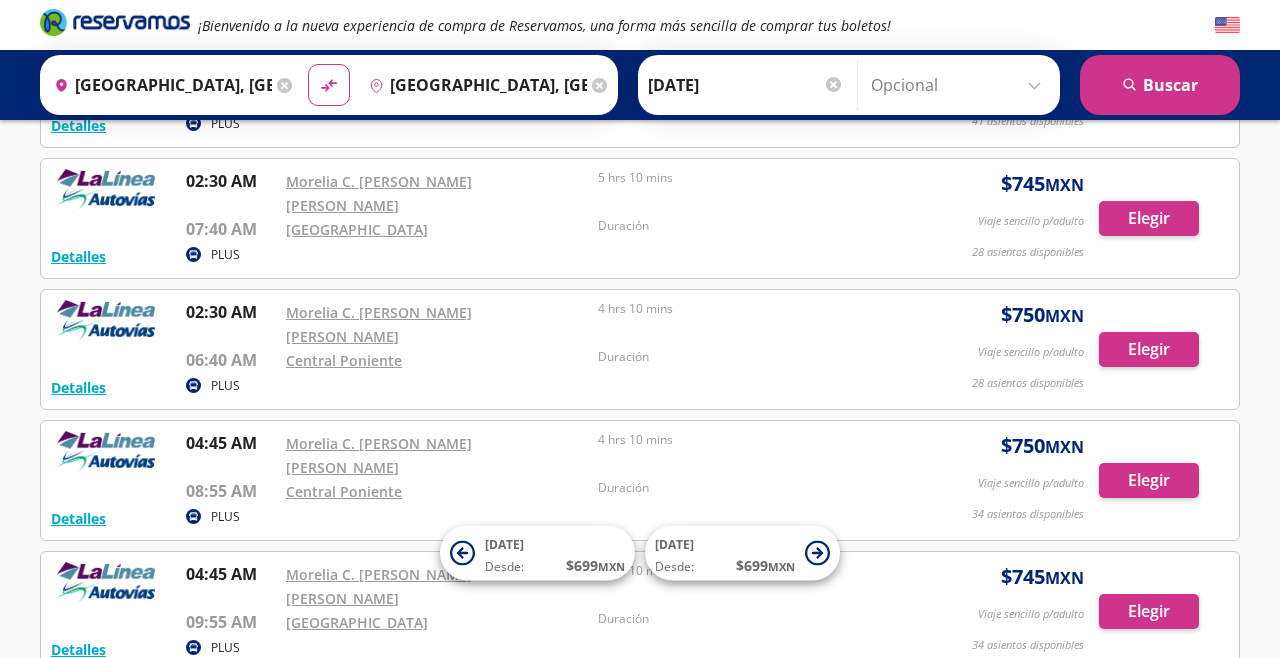 scroll, scrollTop: 0, scrollLeft: 0, axis: both 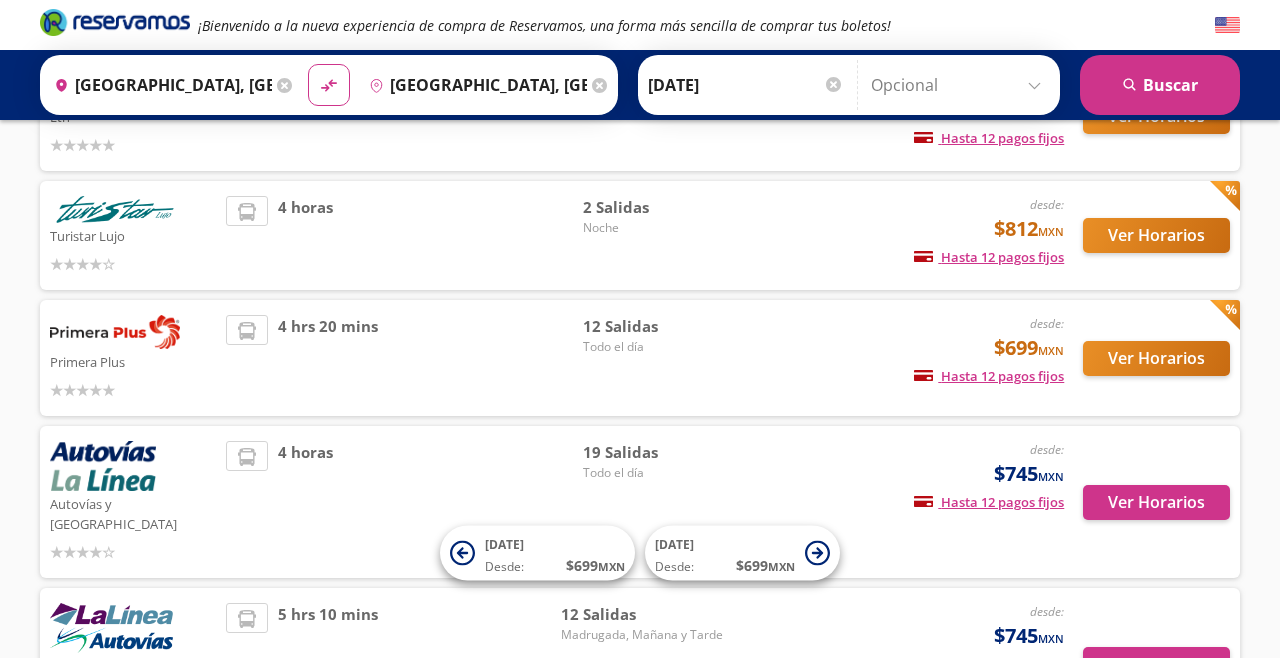 click on "4 horas" at bounding box center (404, 502) 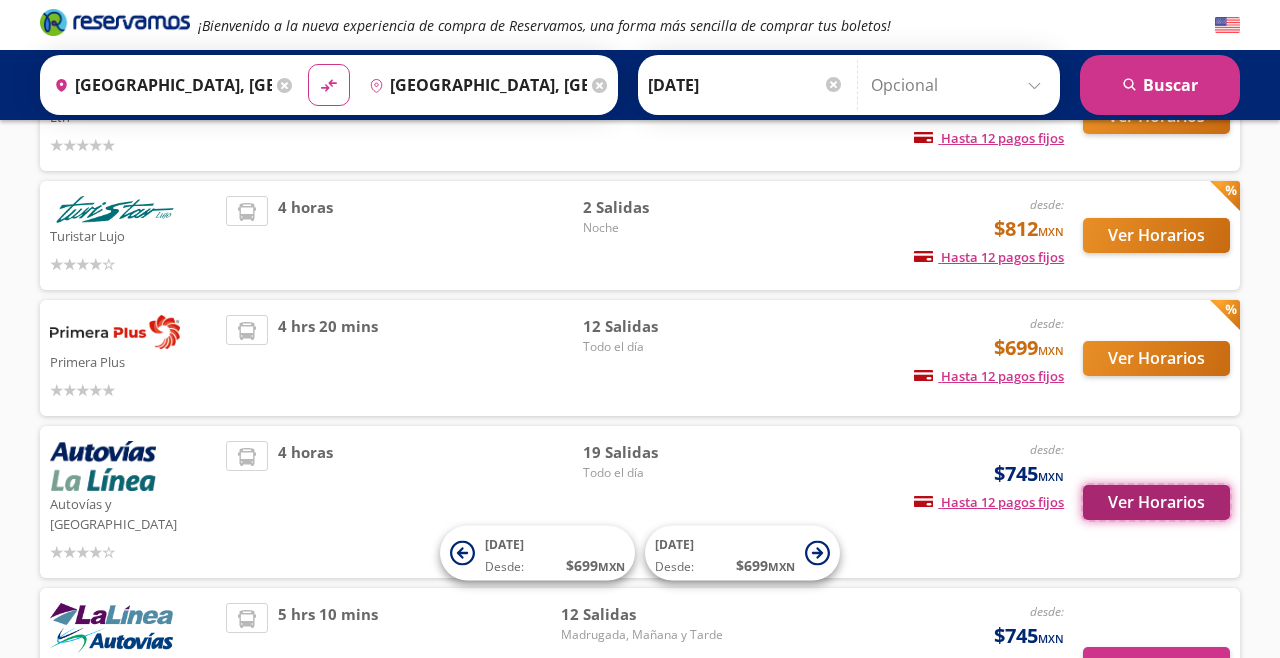 click on "Ver Horarios" at bounding box center (1156, 502) 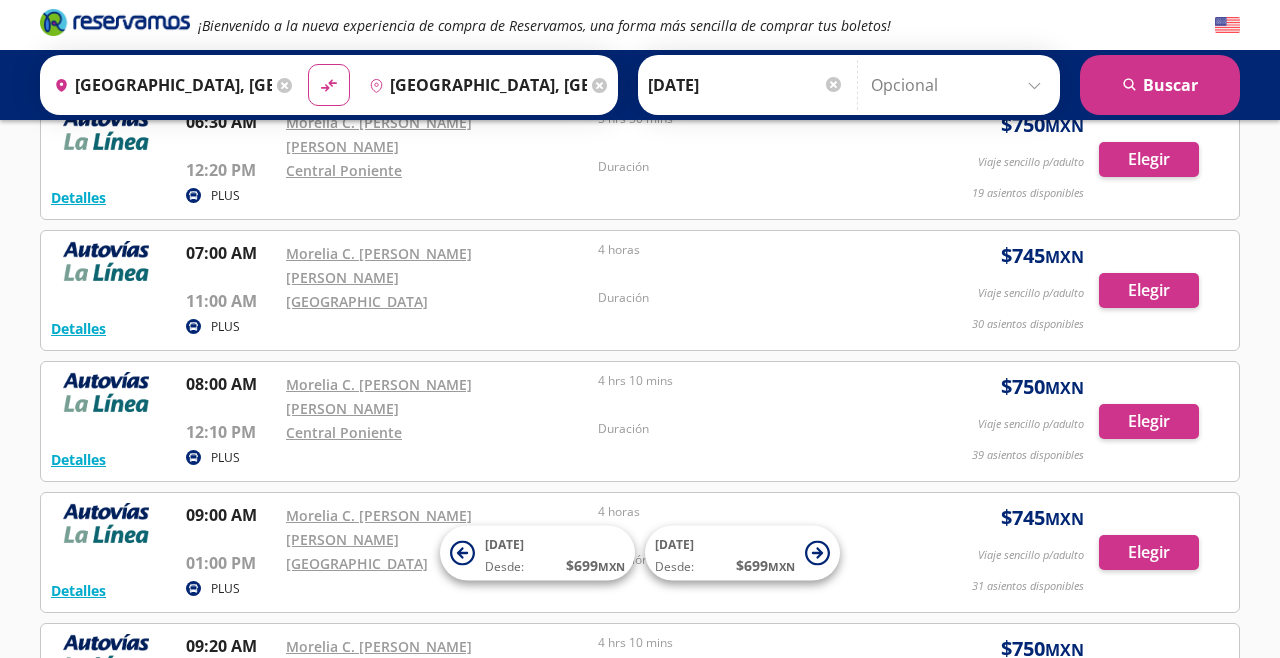 scroll, scrollTop: 786, scrollLeft: 0, axis: vertical 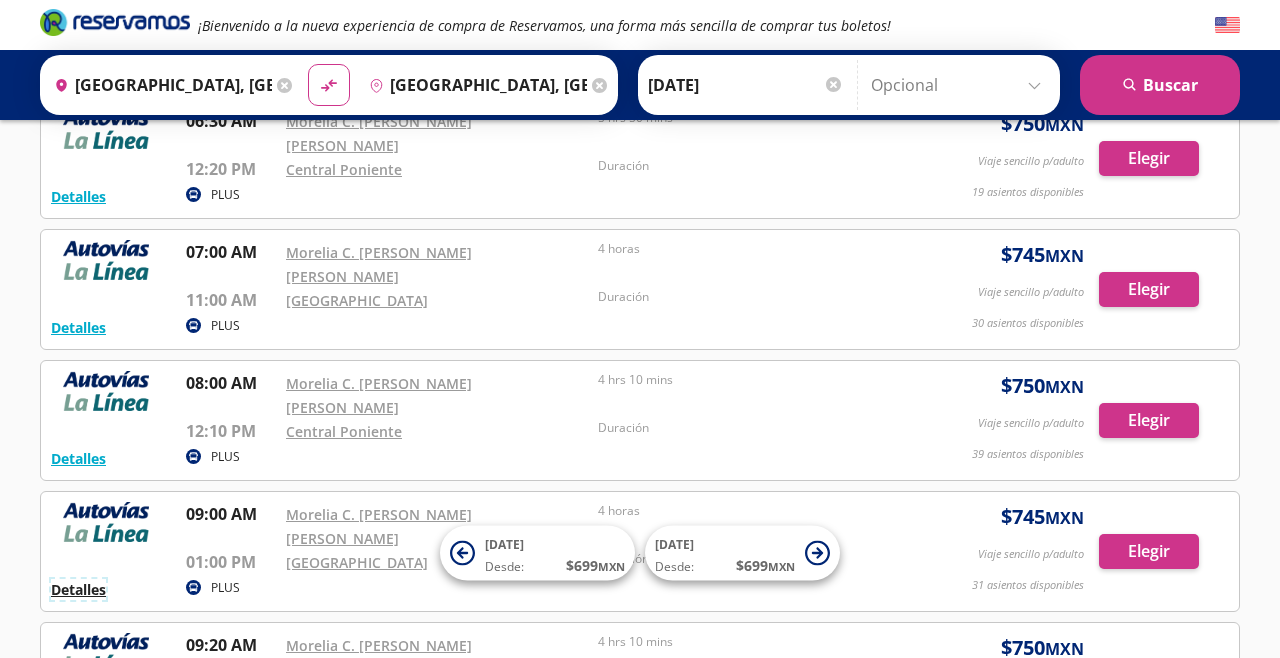 click on "Detalles" at bounding box center [78, 589] 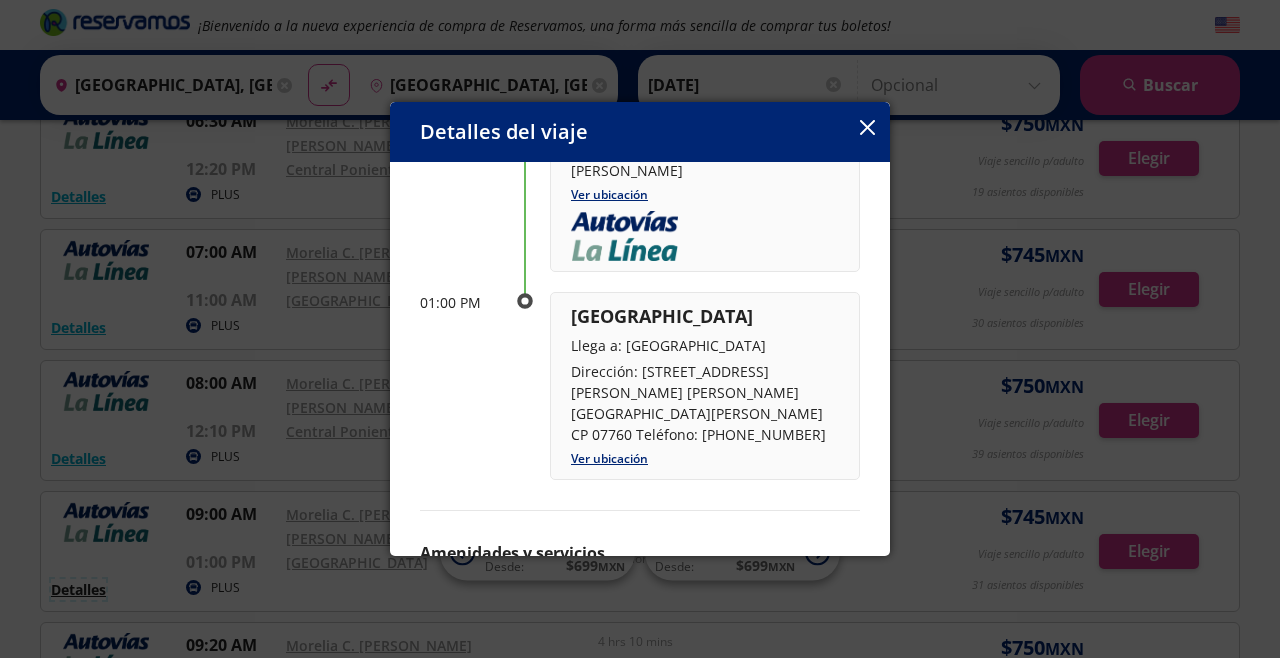 scroll, scrollTop: 248, scrollLeft: 0, axis: vertical 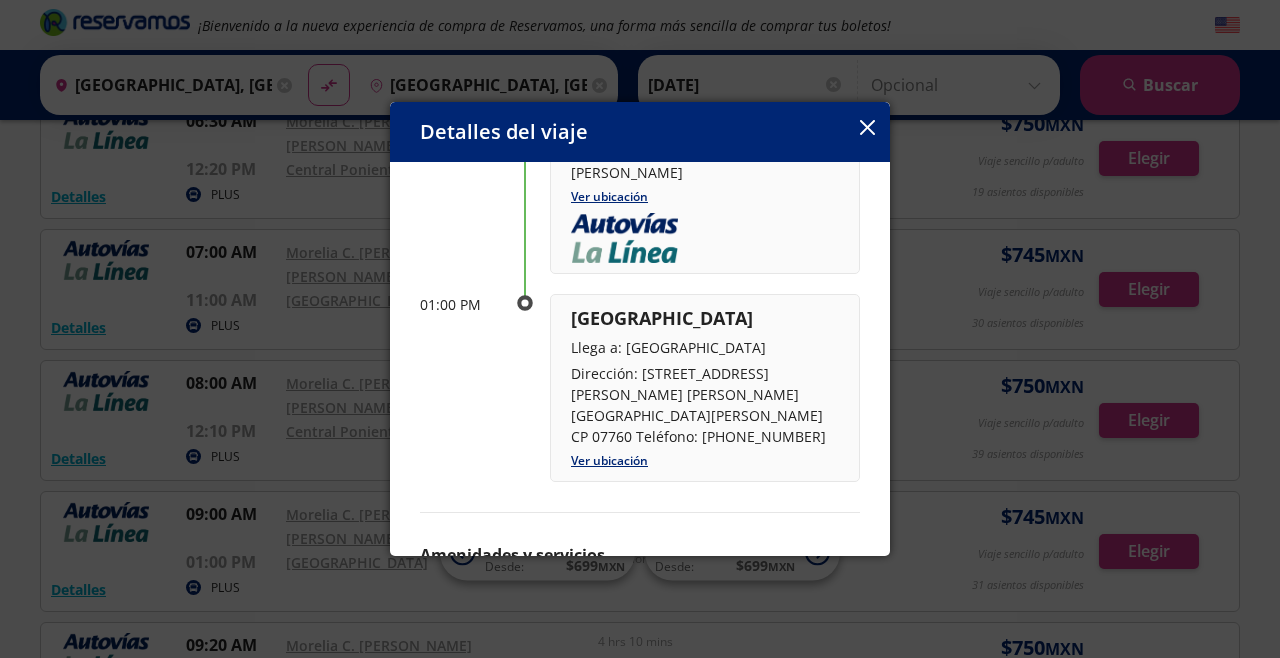 click at bounding box center [867, 129] 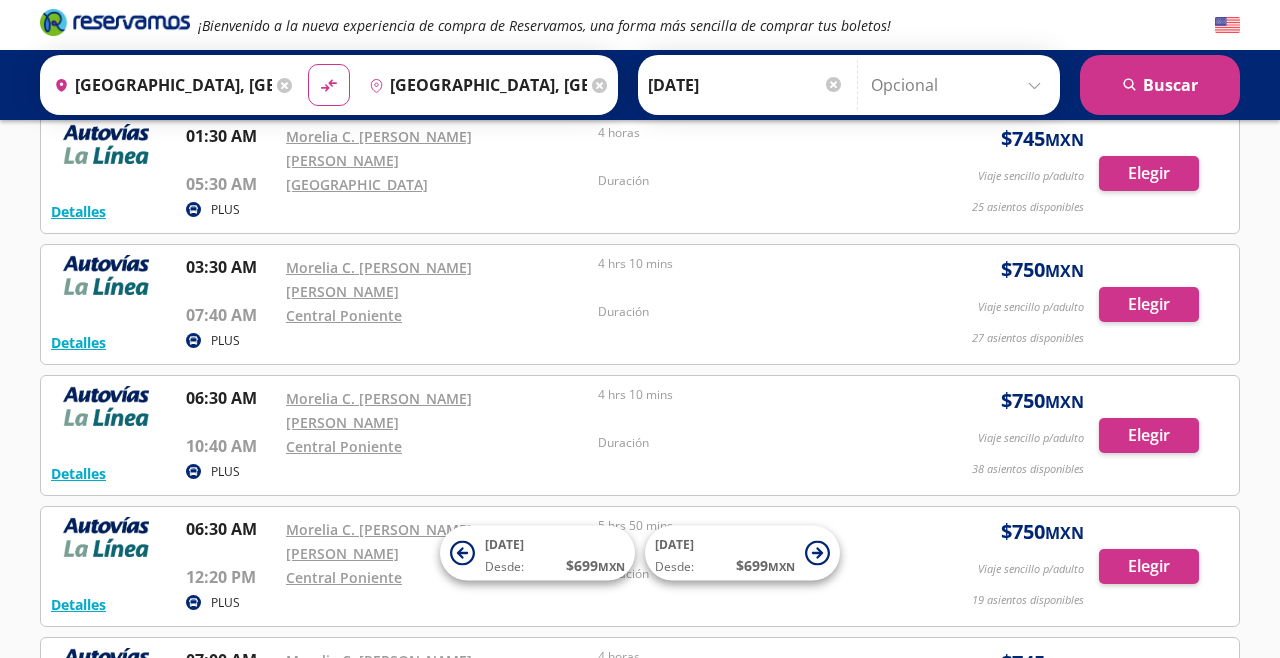 scroll, scrollTop: 0, scrollLeft: 0, axis: both 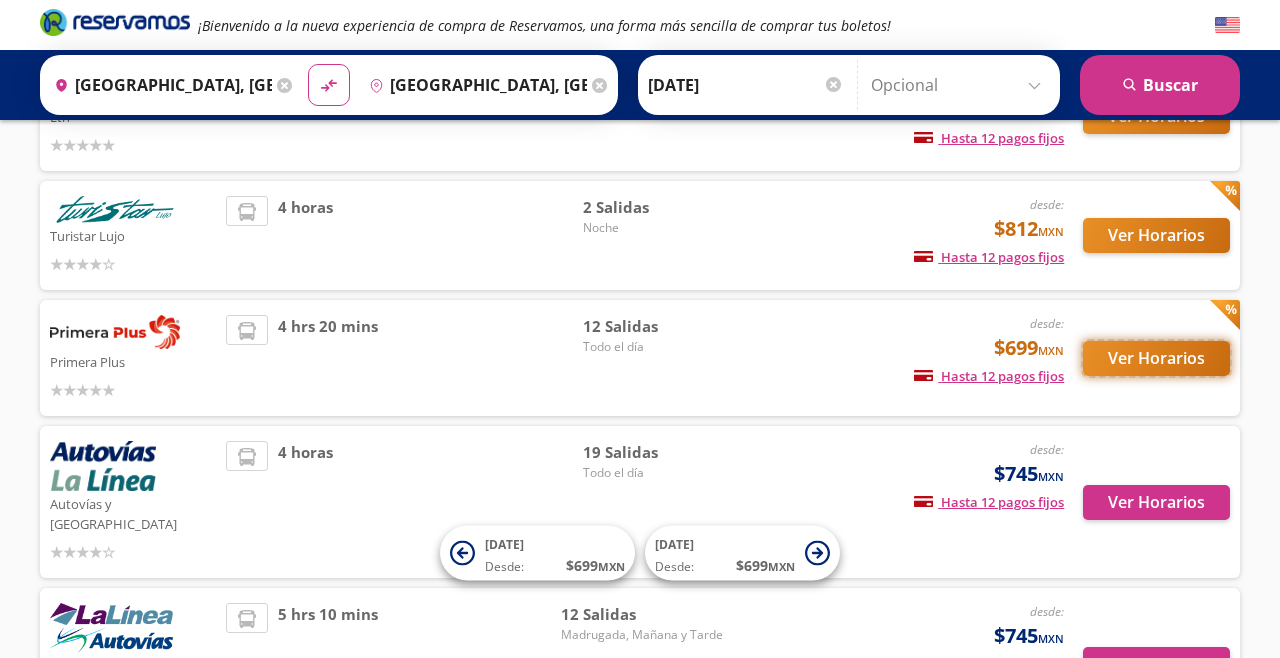 click on "Ver Horarios" at bounding box center [1156, 358] 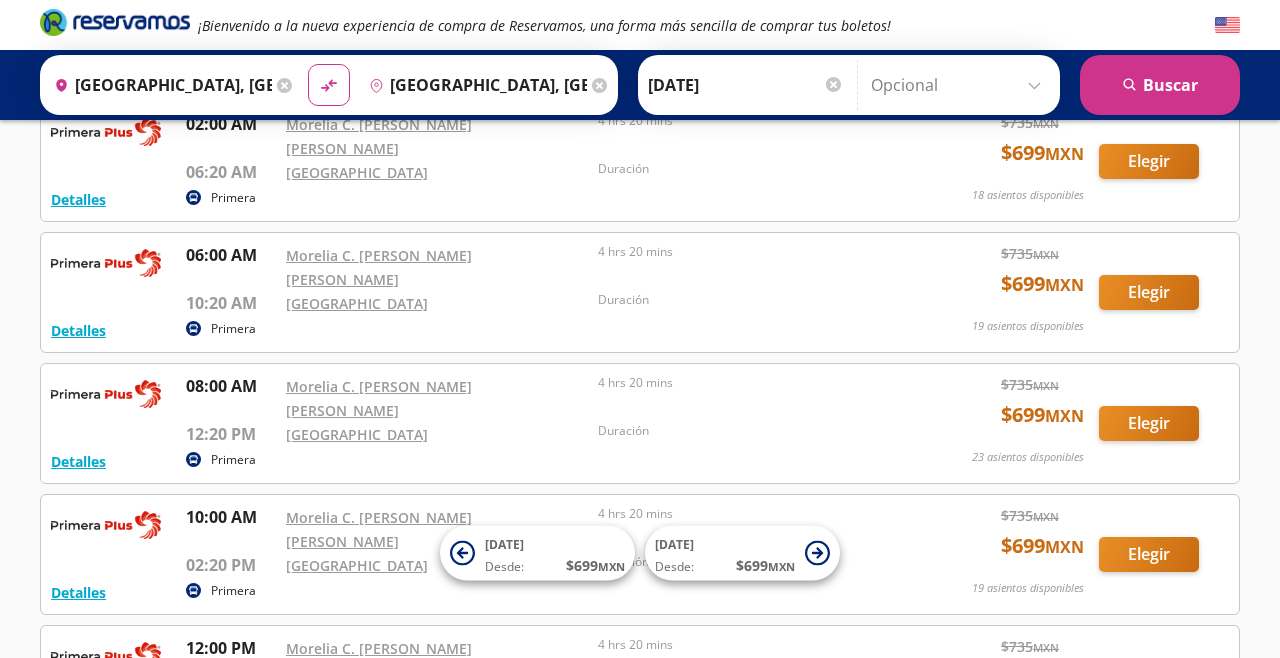 scroll, scrollTop: 130, scrollLeft: 0, axis: vertical 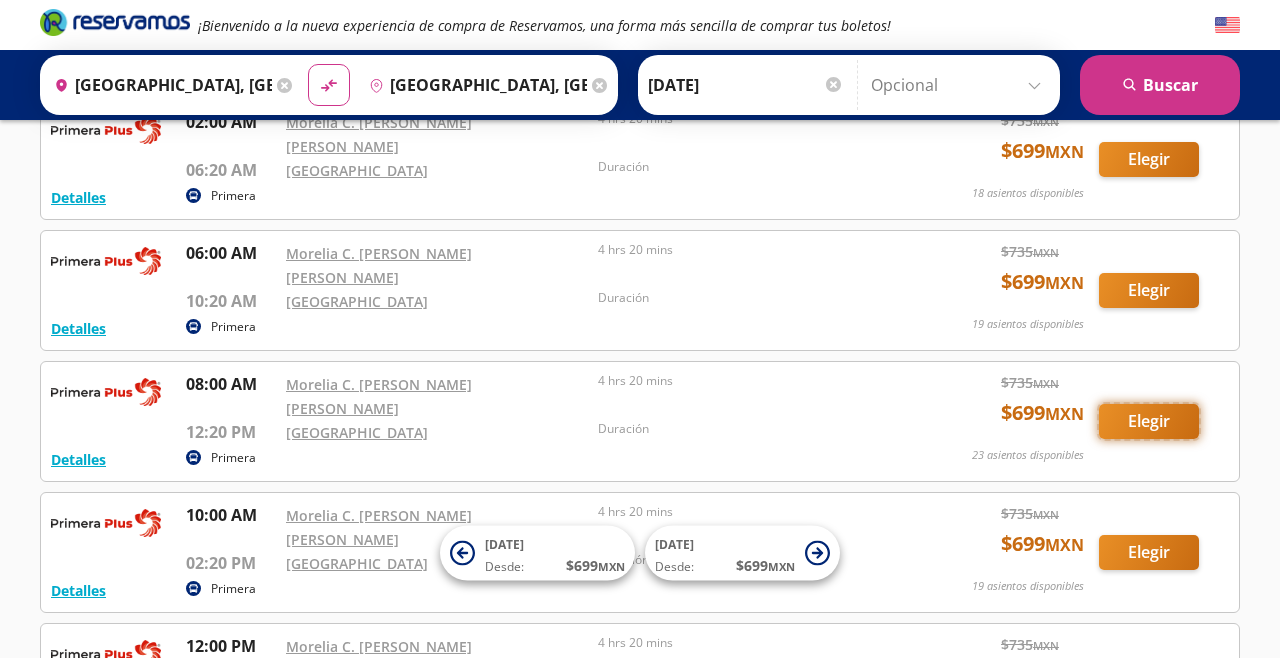 click on "Elegir" at bounding box center (1149, 421) 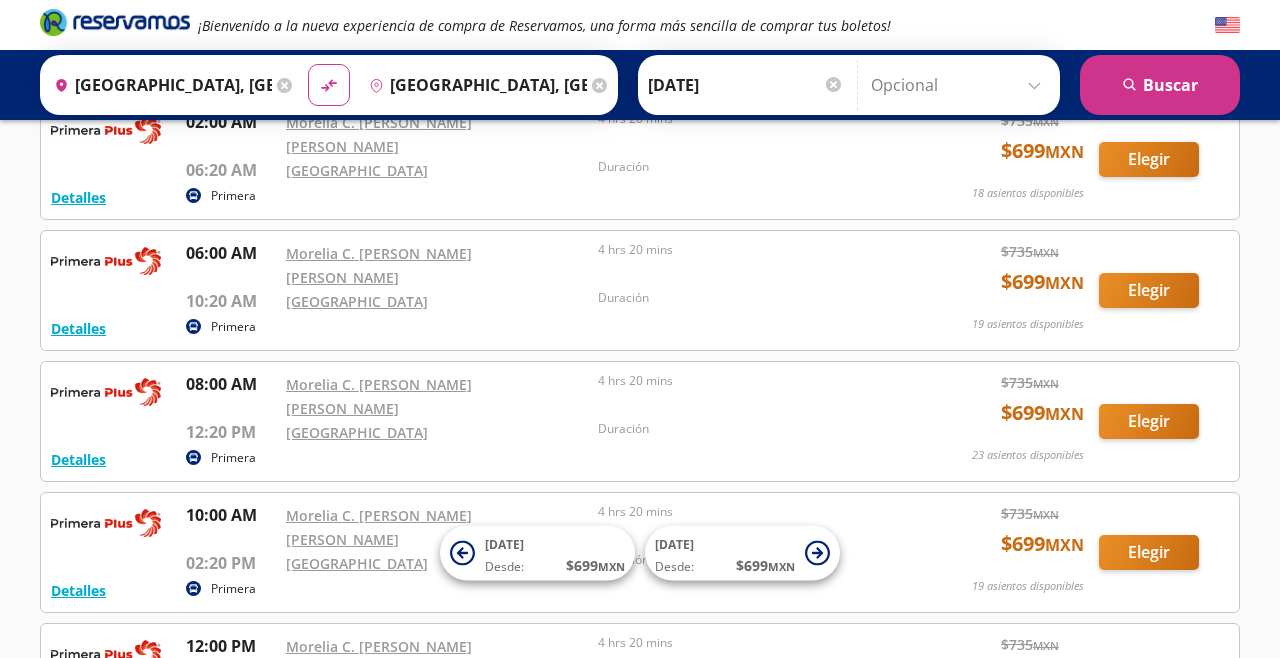 scroll, scrollTop: 0, scrollLeft: 0, axis: both 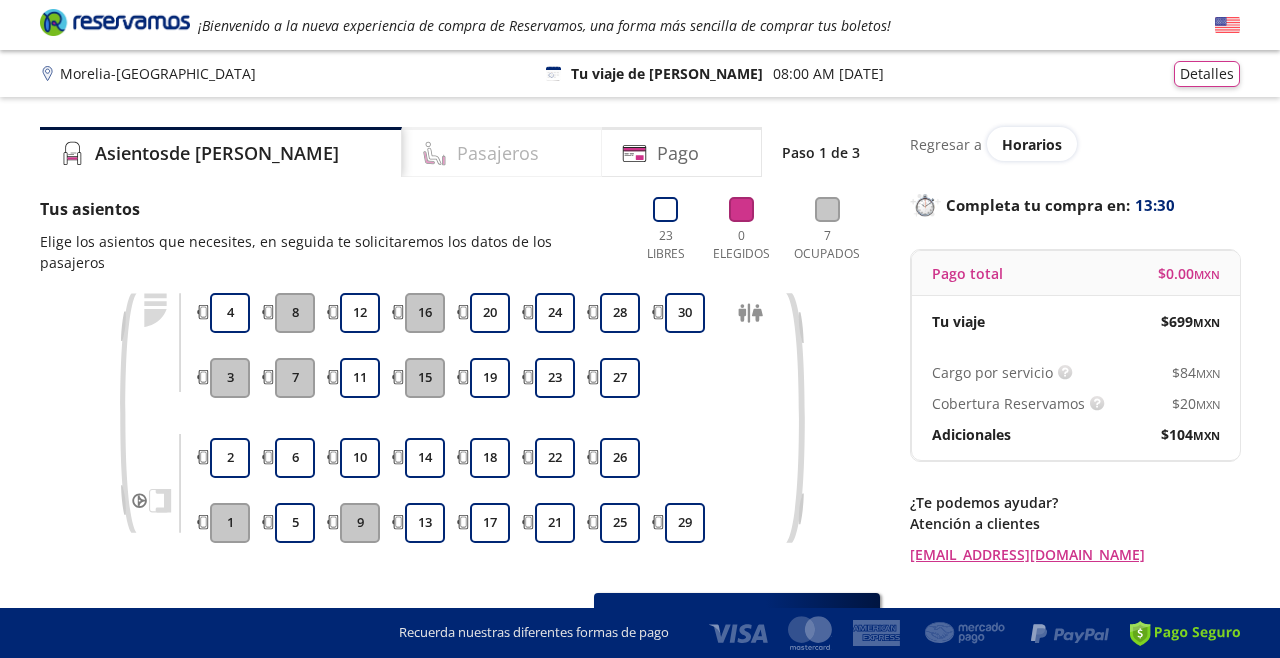 click on "Pasajeros" at bounding box center (502, 152) 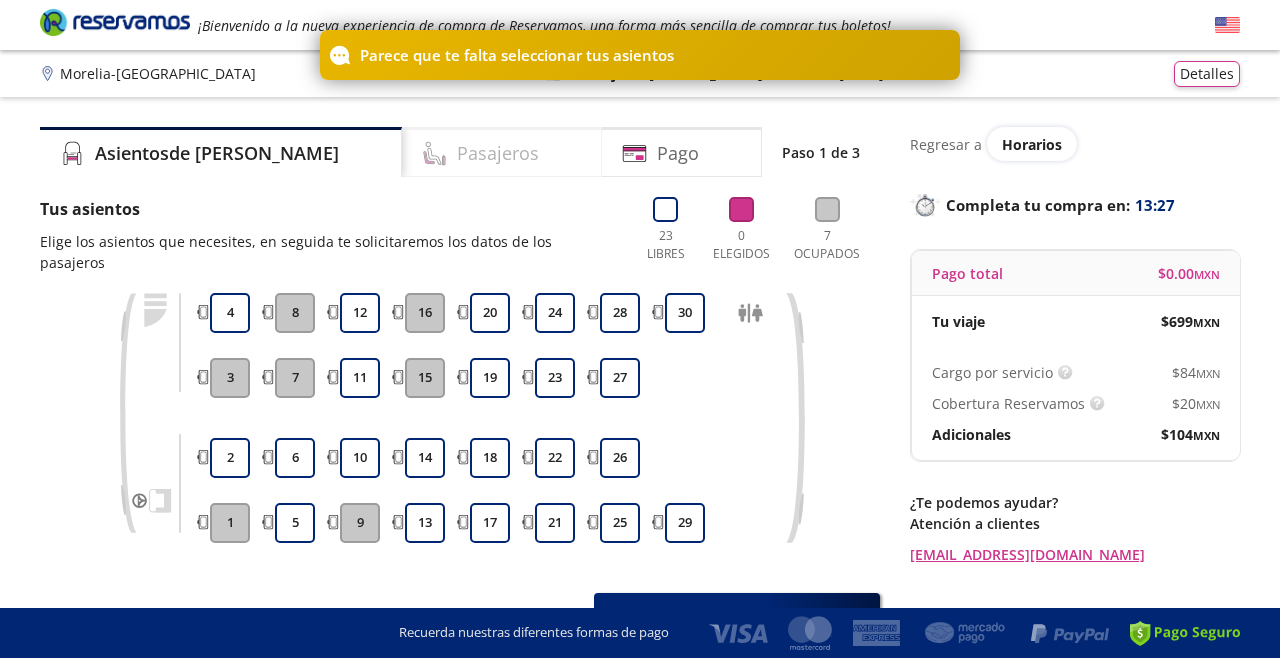 scroll, scrollTop: 8, scrollLeft: 0, axis: vertical 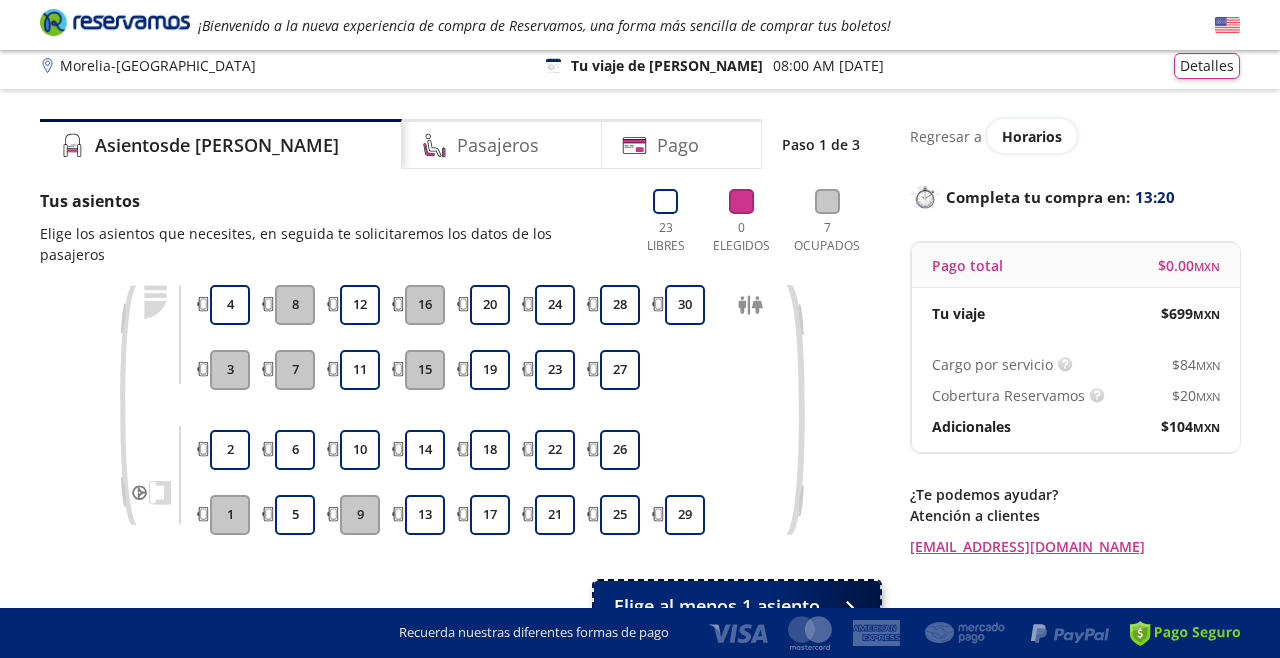click at bounding box center [845, 606] 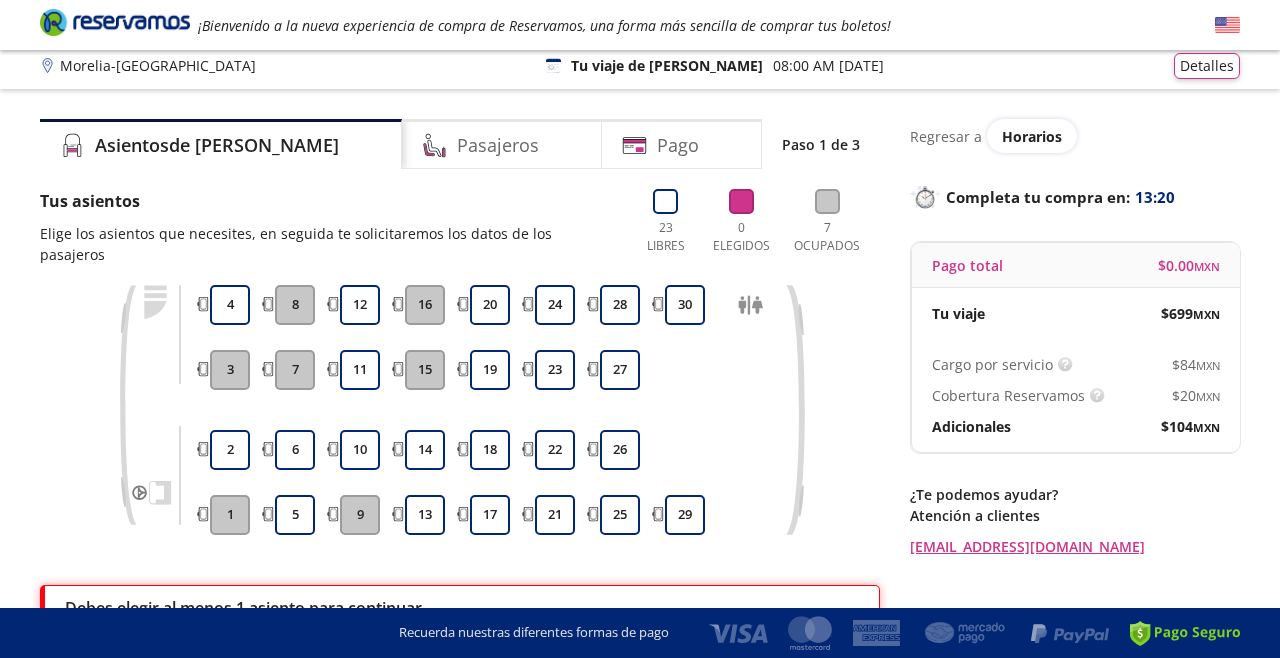 scroll, scrollTop: 74, scrollLeft: 0, axis: vertical 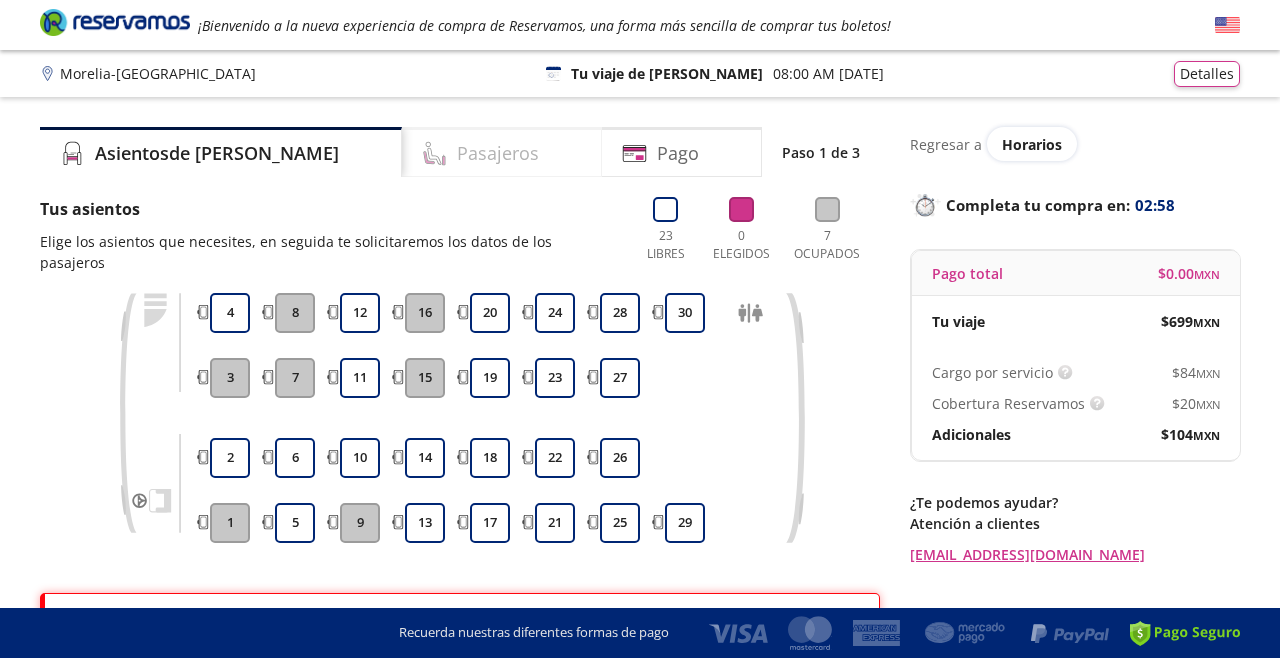 click on "Pasajeros" at bounding box center [502, 152] 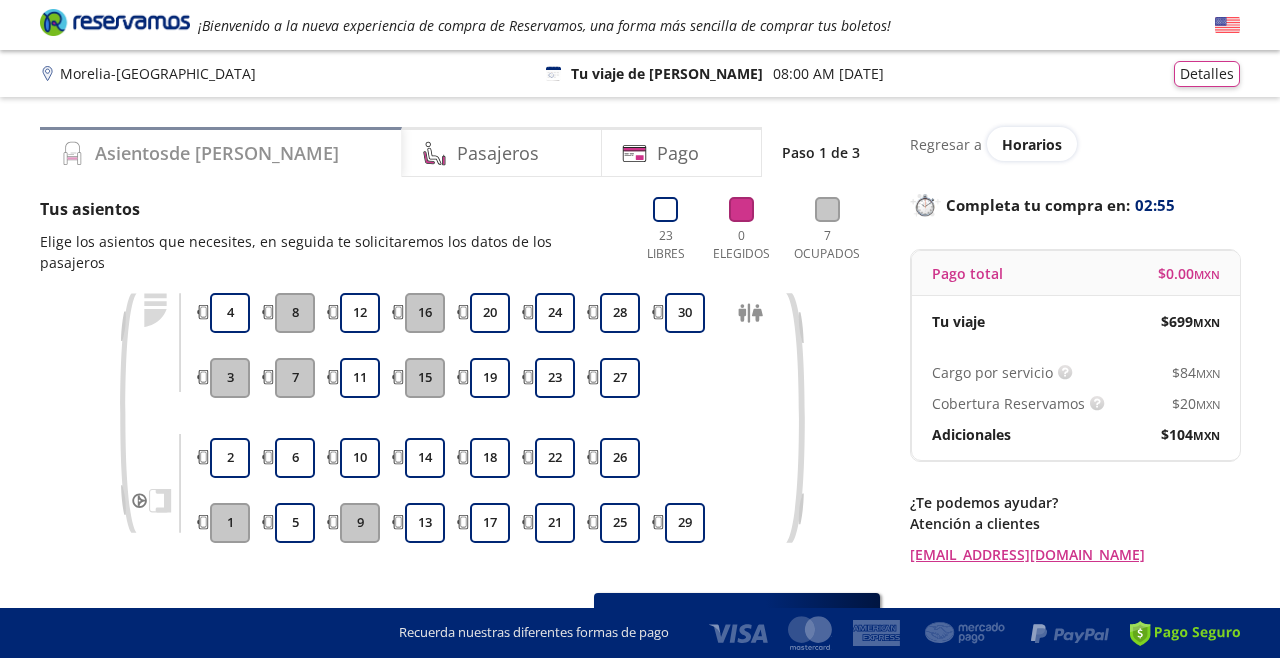 click on "Asientos  de Ida" at bounding box center (221, 152) 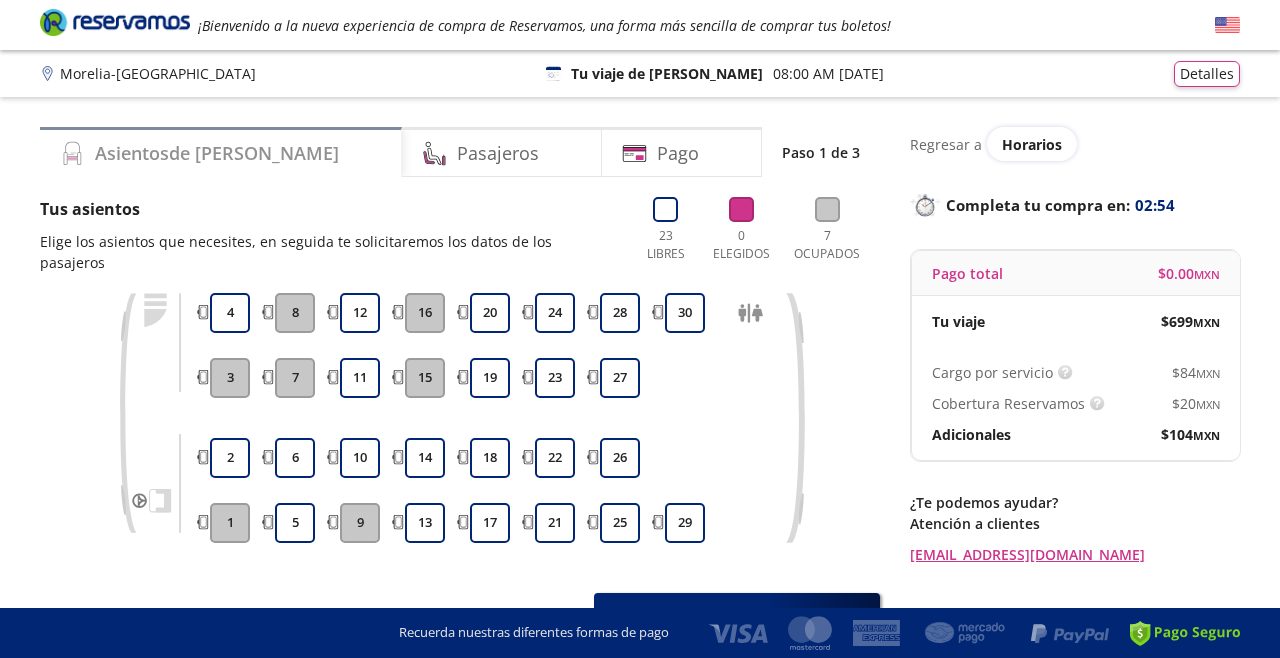 scroll, scrollTop: 8, scrollLeft: 0, axis: vertical 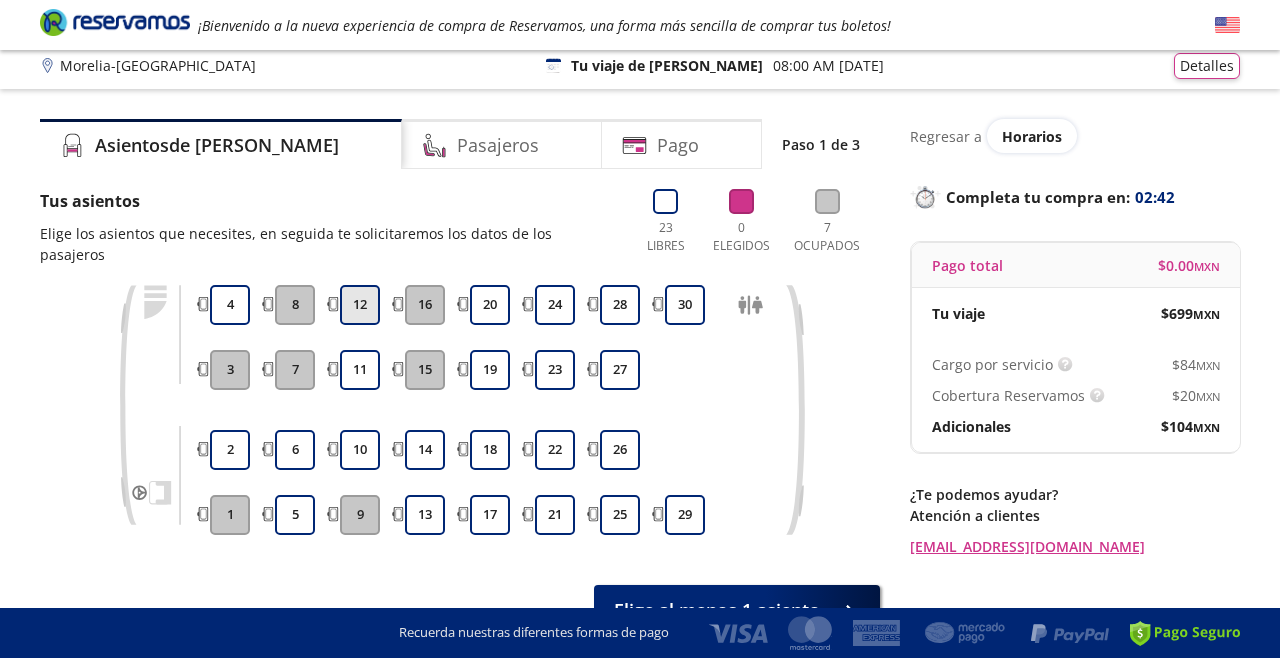 click on "12" at bounding box center [360, 305] 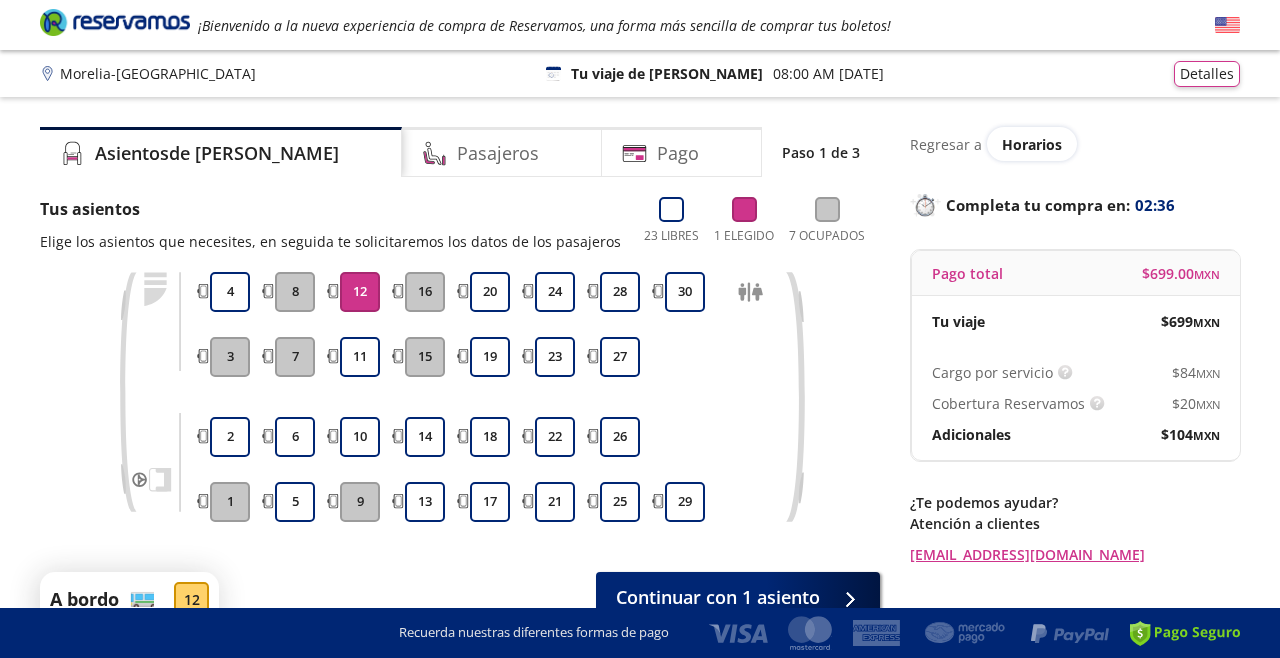scroll, scrollTop: 13, scrollLeft: 0, axis: vertical 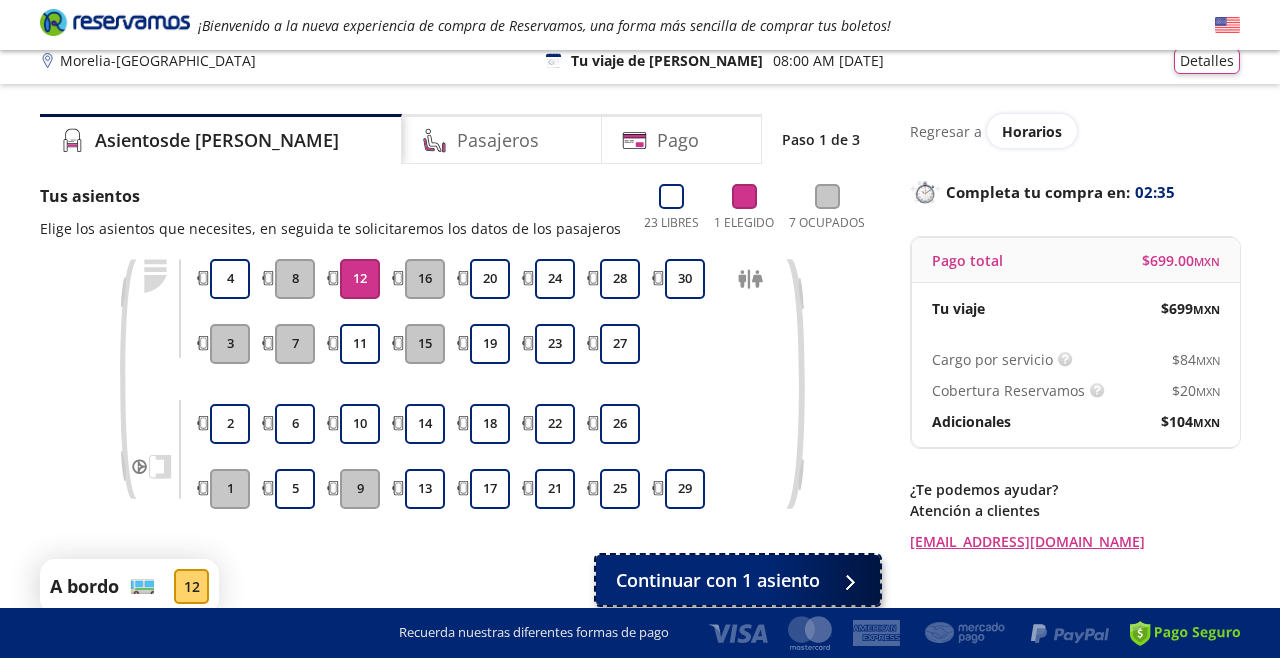 click on "Continuar con 1 asiento" at bounding box center (738, 580) 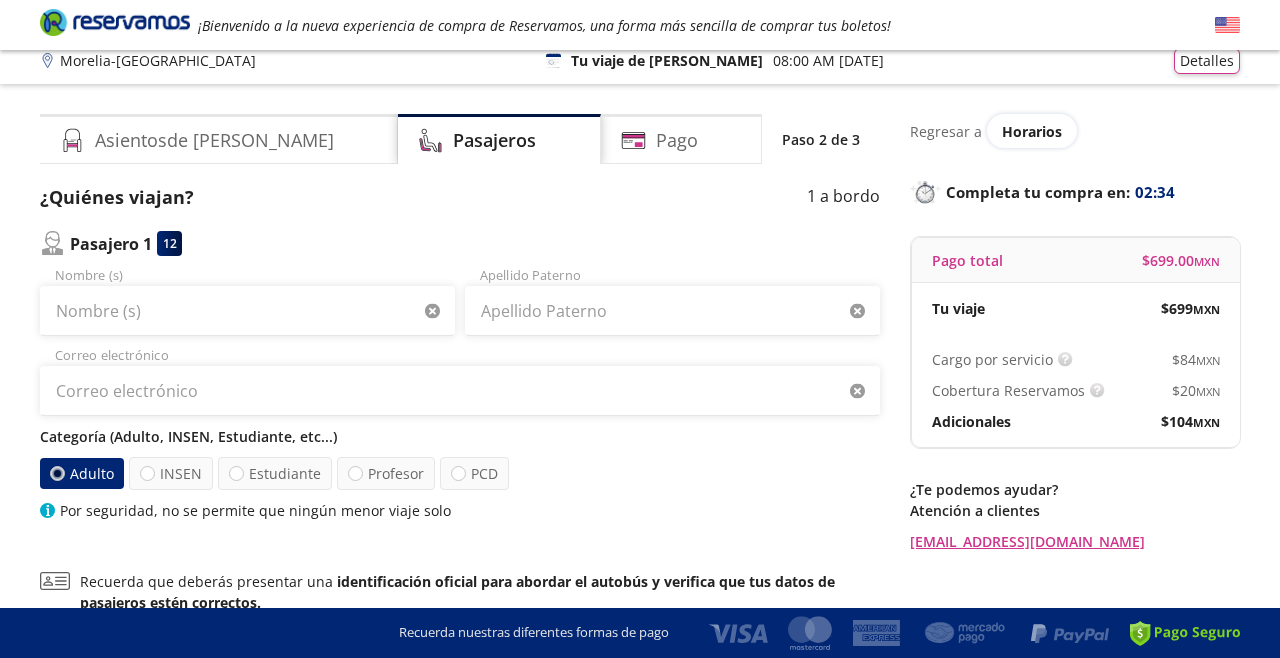 scroll, scrollTop: 0, scrollLeft: 0, axis: both 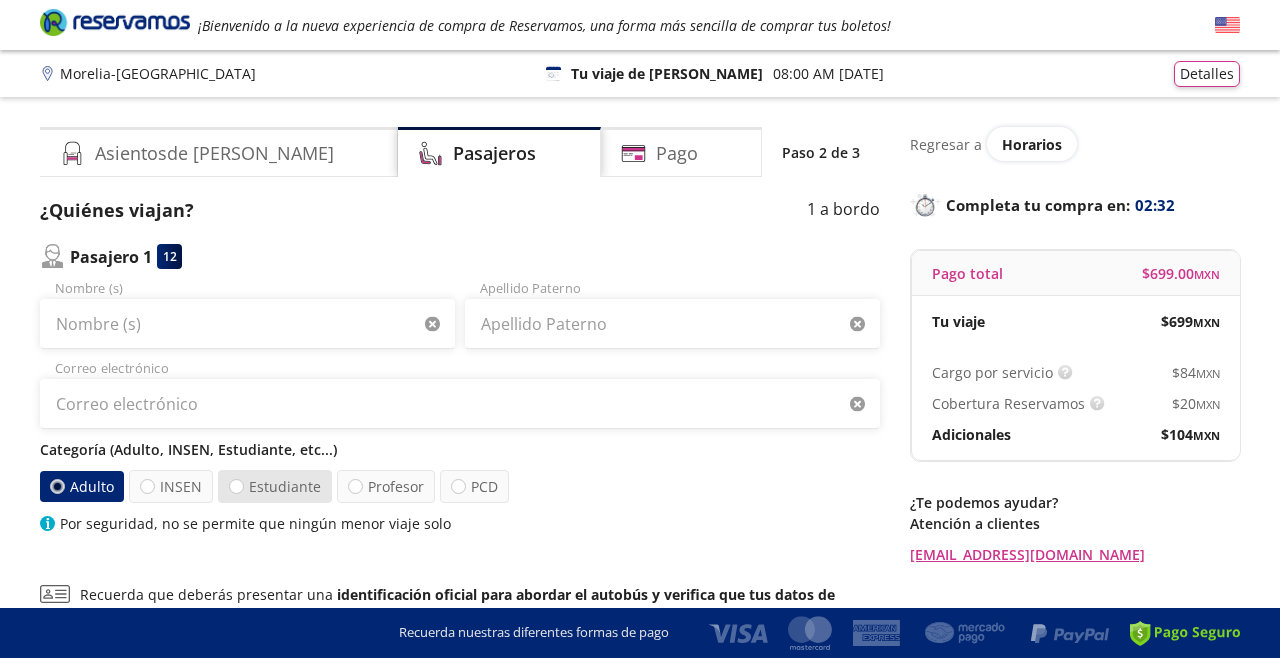 click on "Estudiante" at bounding box center [275, 486] 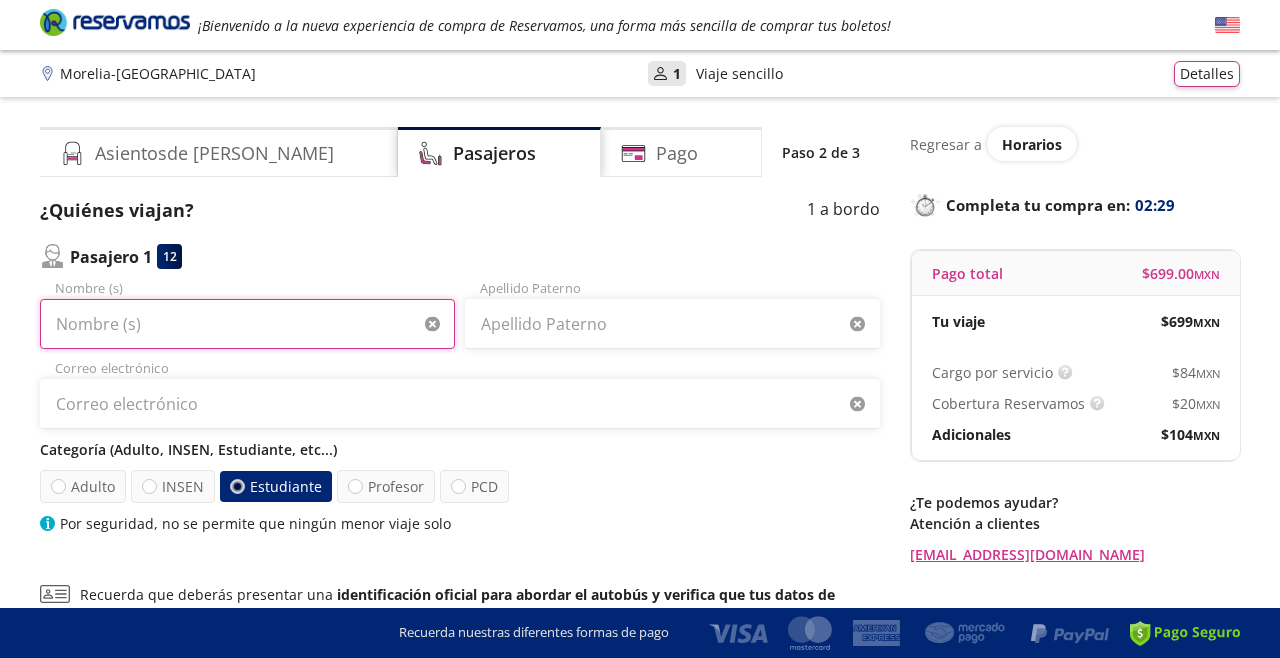click on "Nombre (s)" at bounding box center [247, 324] 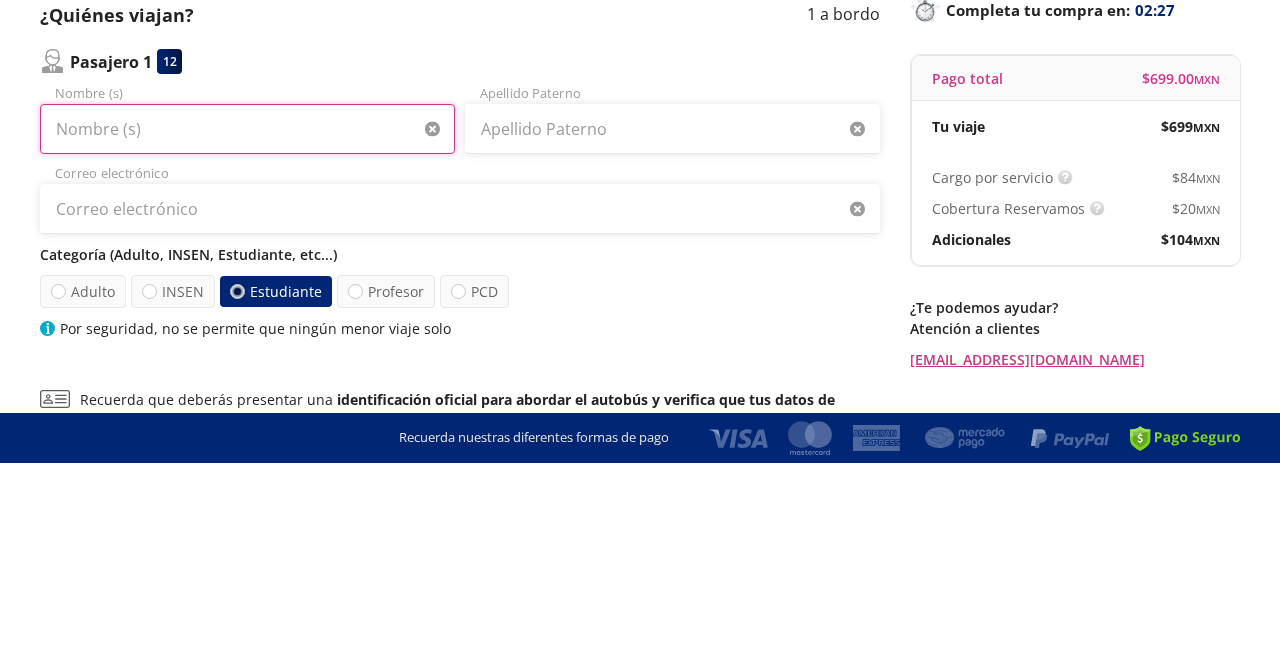 type on "Mary Jose" 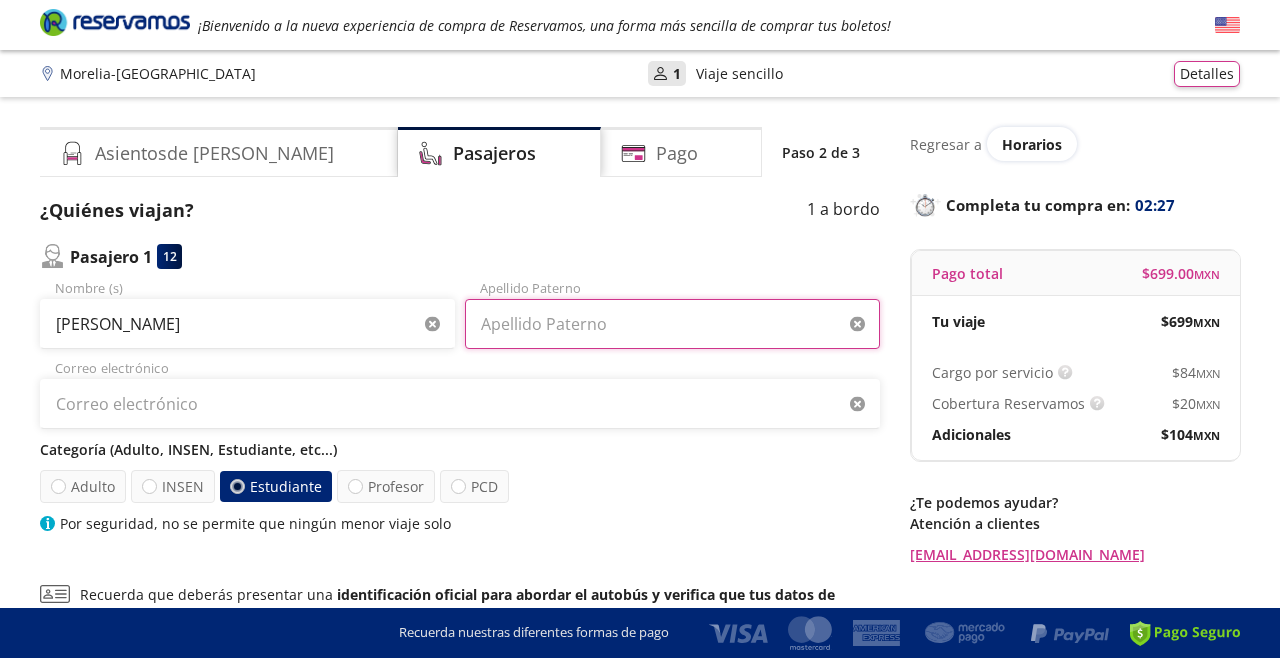 click on "Apellido Paterno" at bounding box center [672, 324] 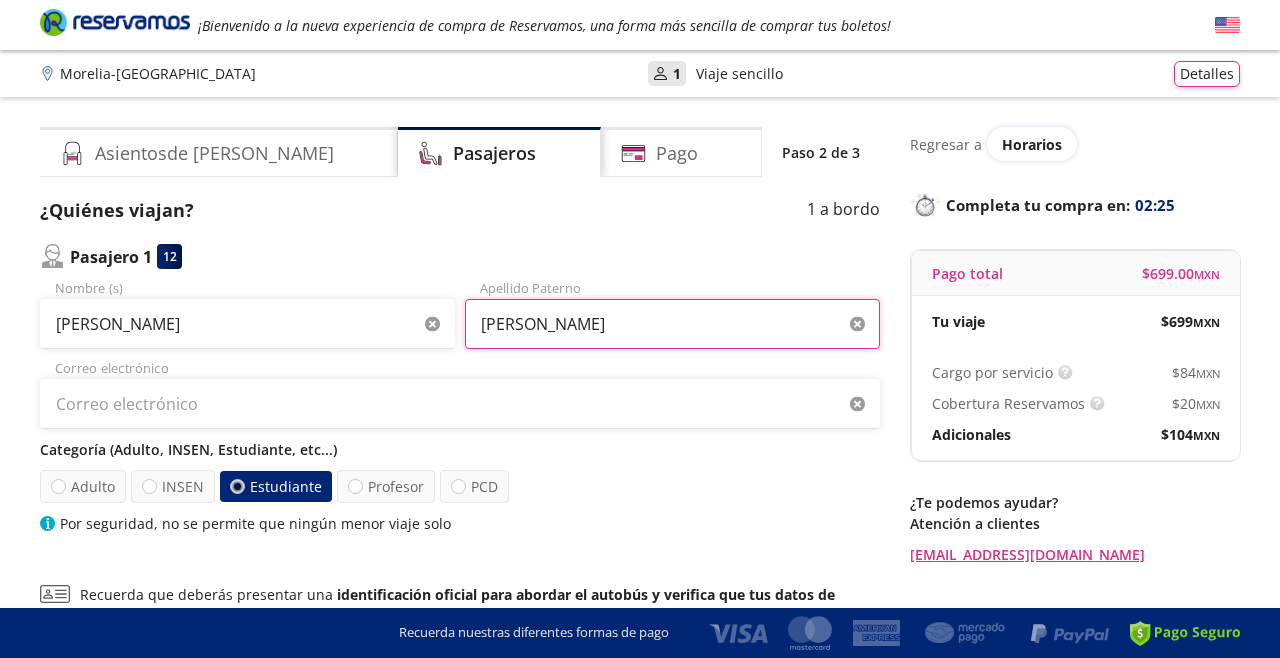 click on "Uribe" at bounding box center [672, 324] 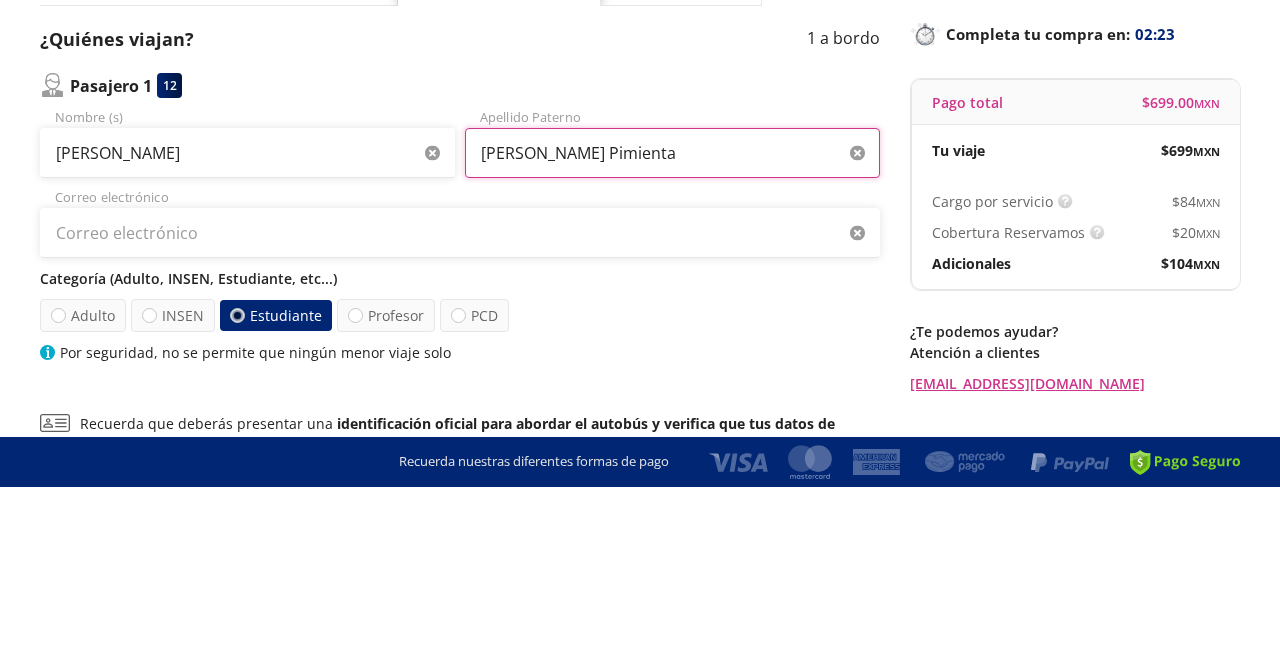 type on "Uribe Pimienta" 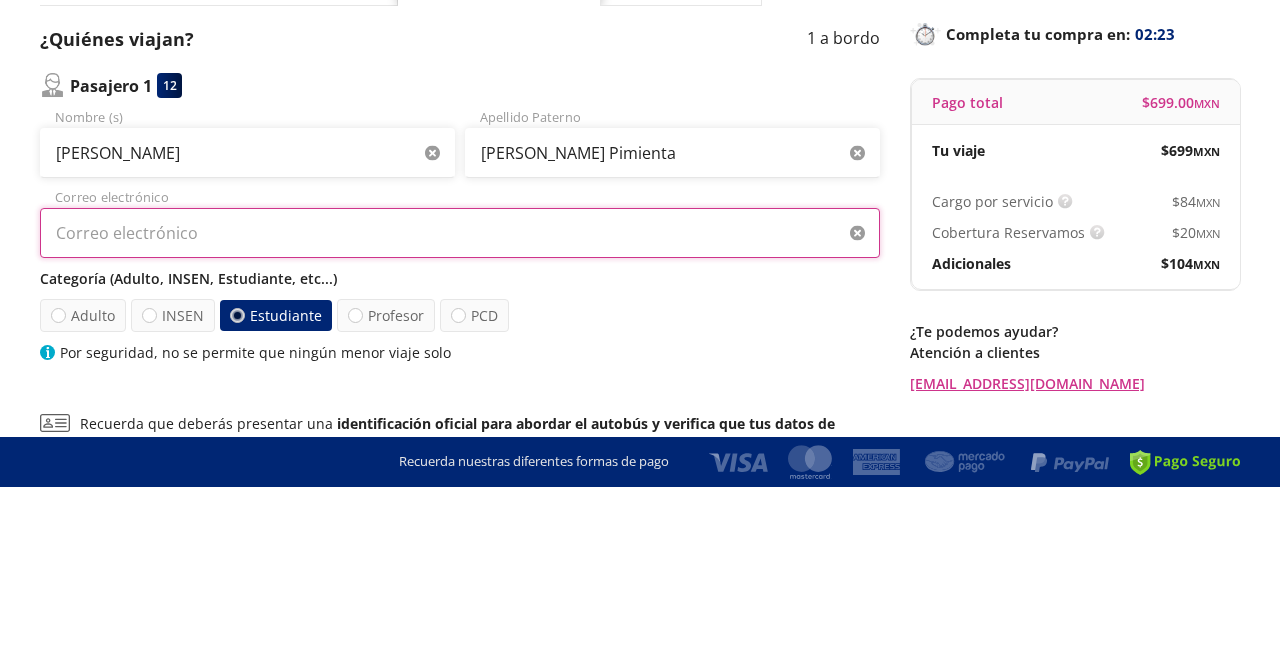 click on "Correo electrónico" at bounding box center [460, 404] 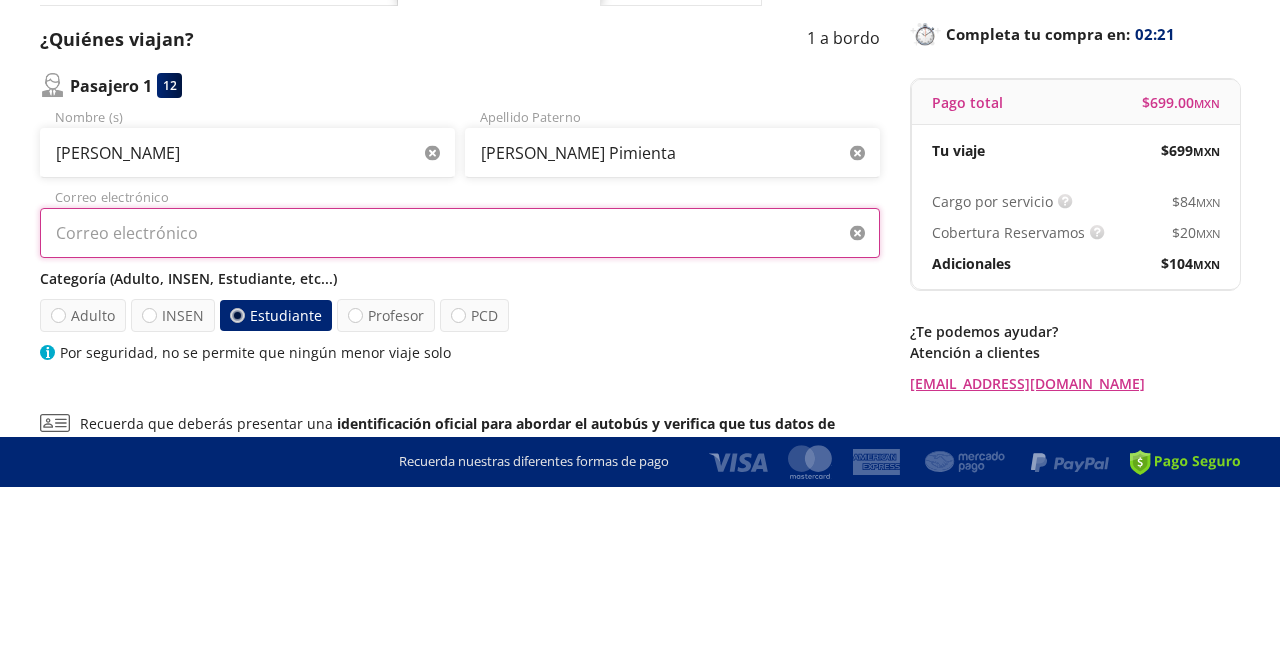 type on "maryjourpi@gmail.com" 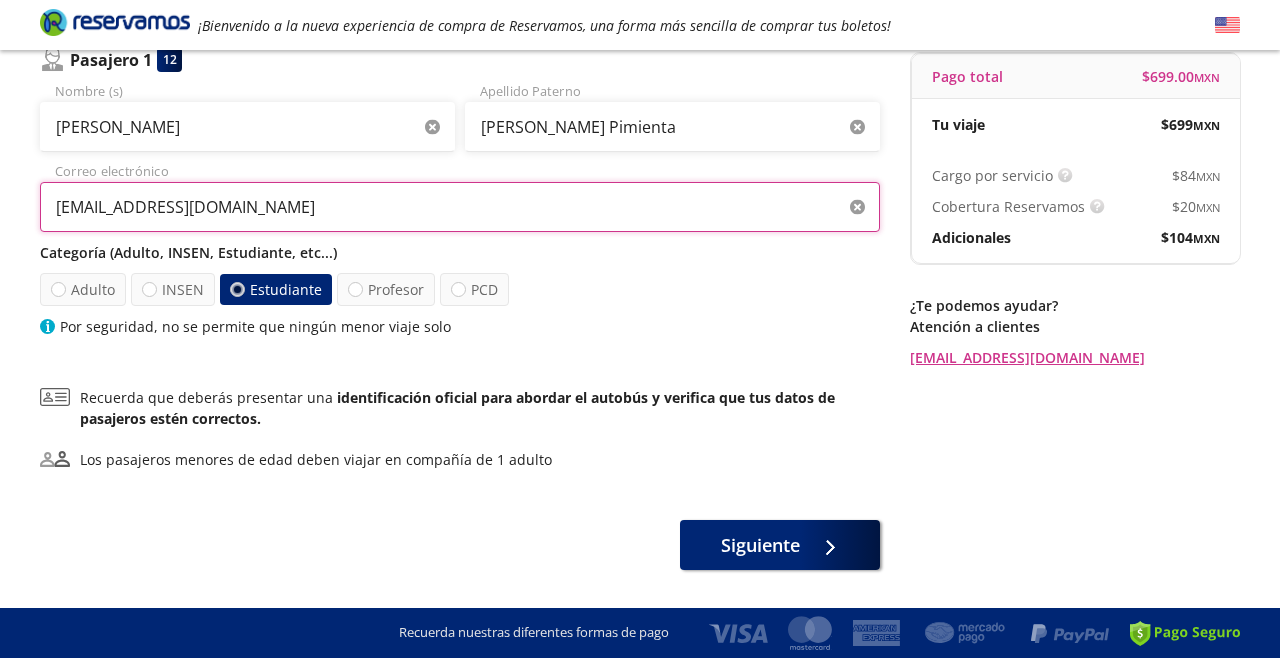 scroll, scrollTop: 235, scrollLeft: 0, axis: vertical 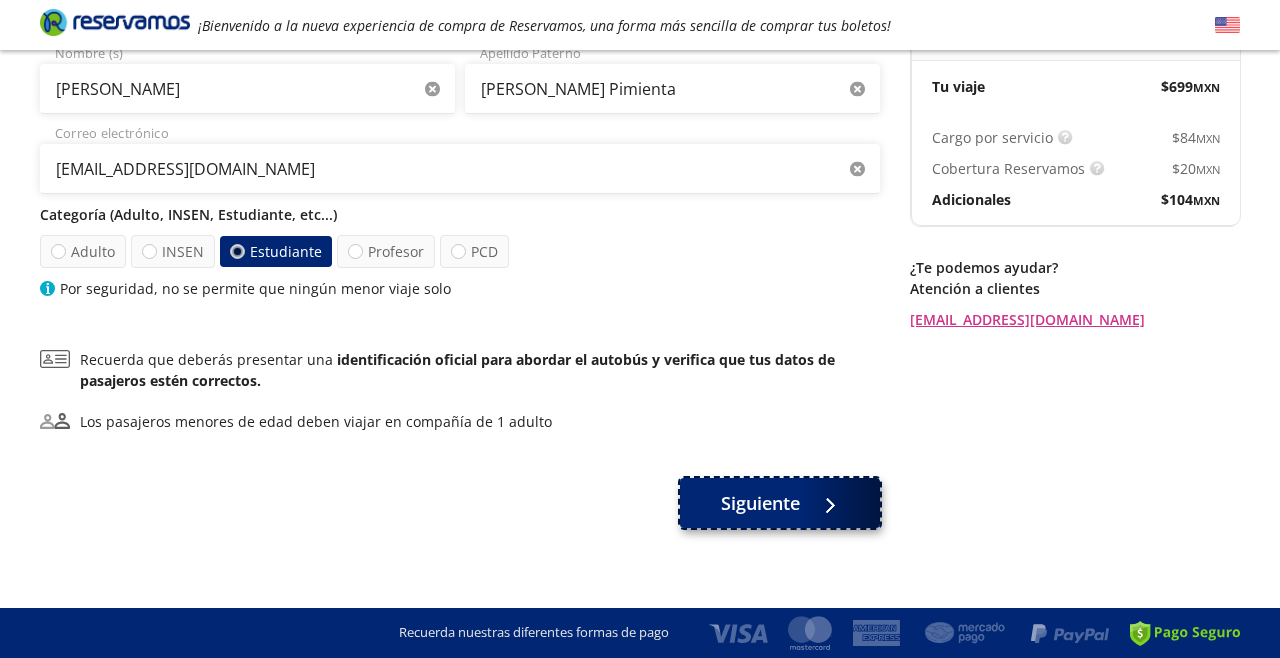 click on "Siguiente" at bounding box center [760, 503] 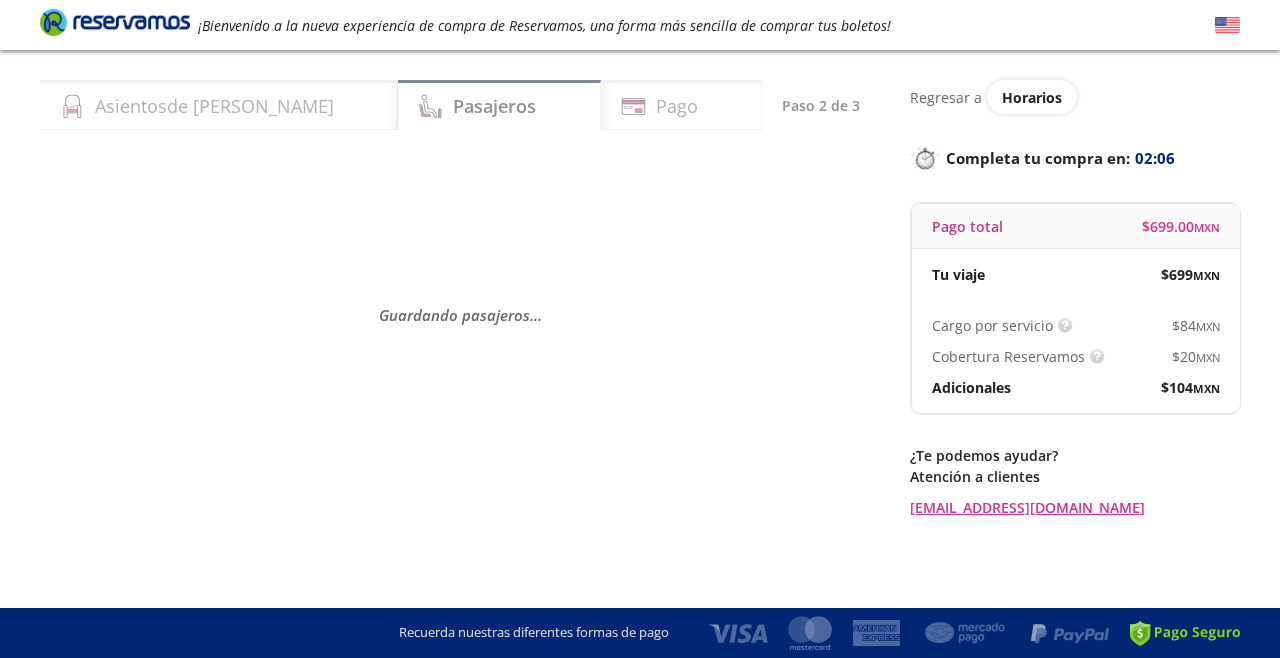 scroll, scrollTop: 0, scrollLeft: 0, axis: both 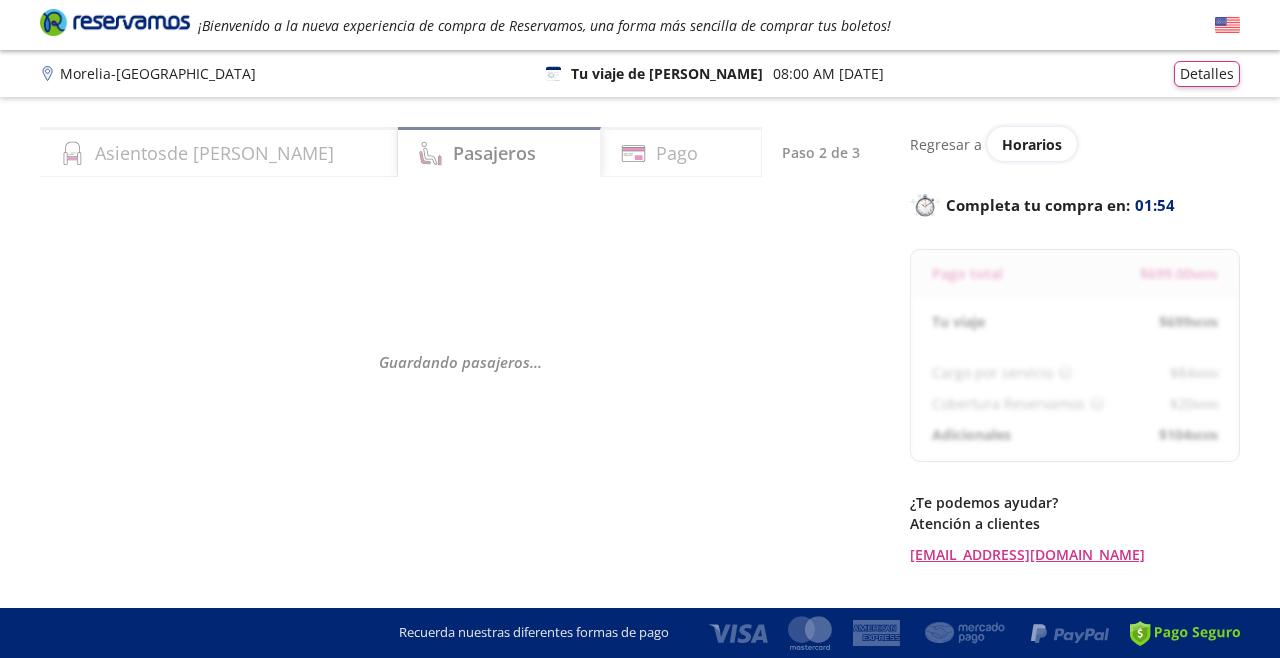 select on "MX" 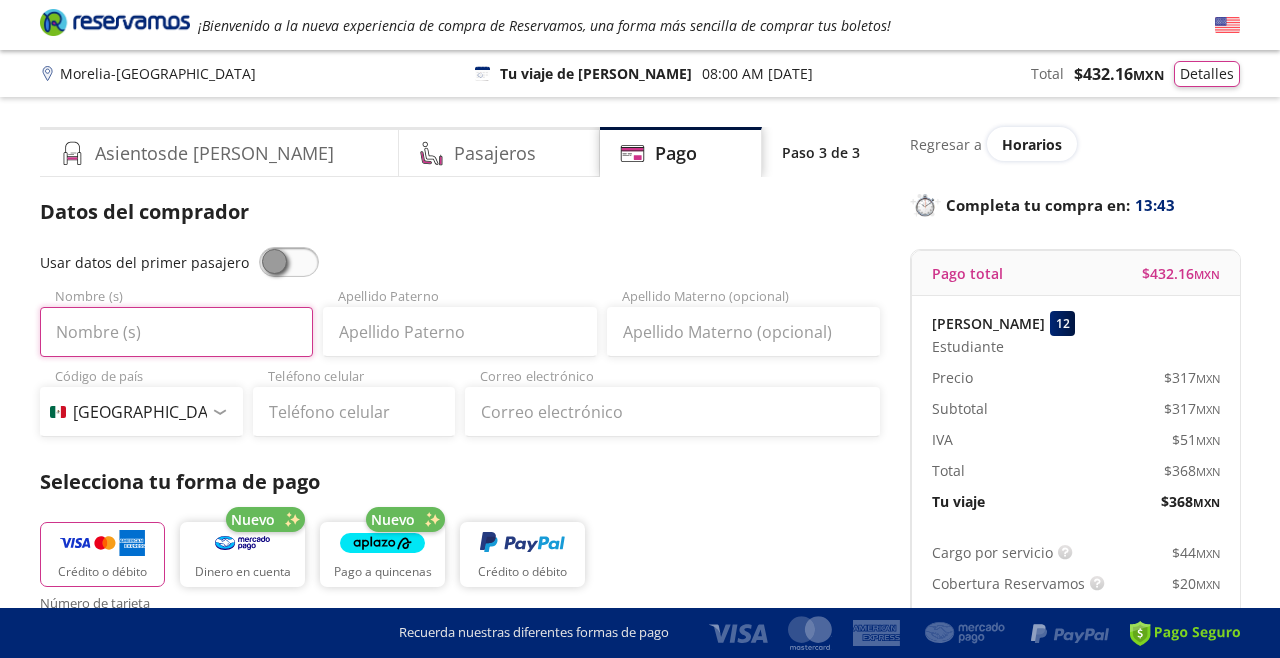 click on "Nombre (s)" at bounding box center (176, 332) 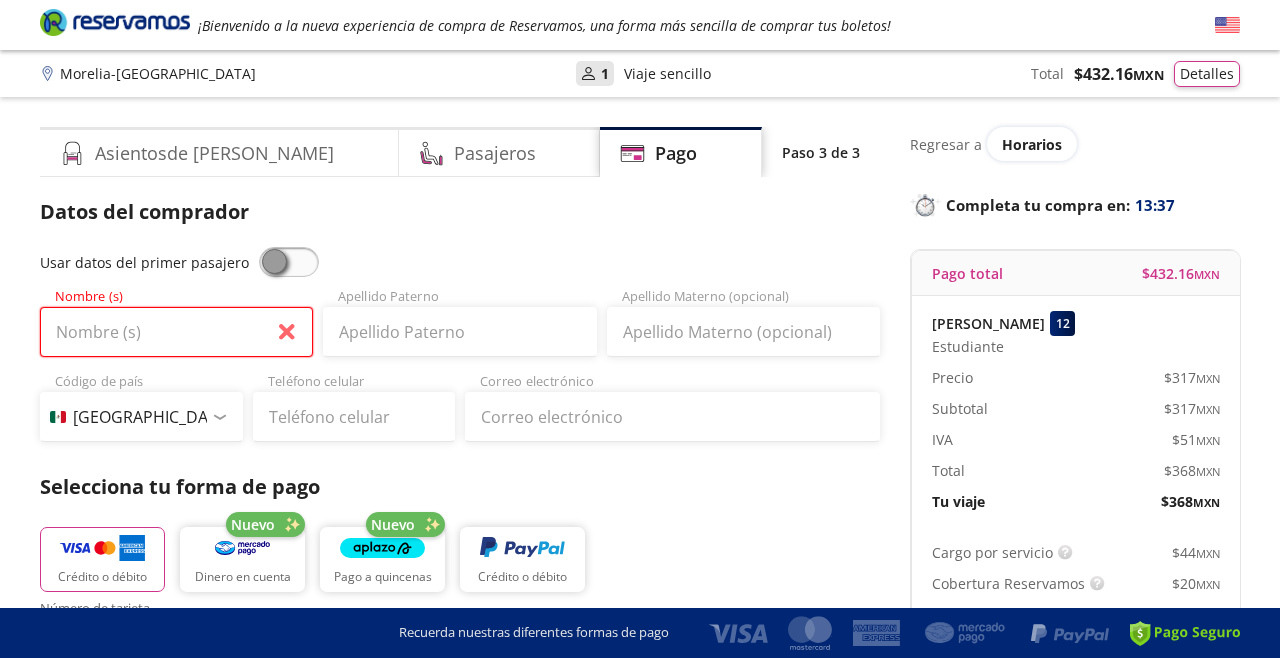 type on "Mary Jose" 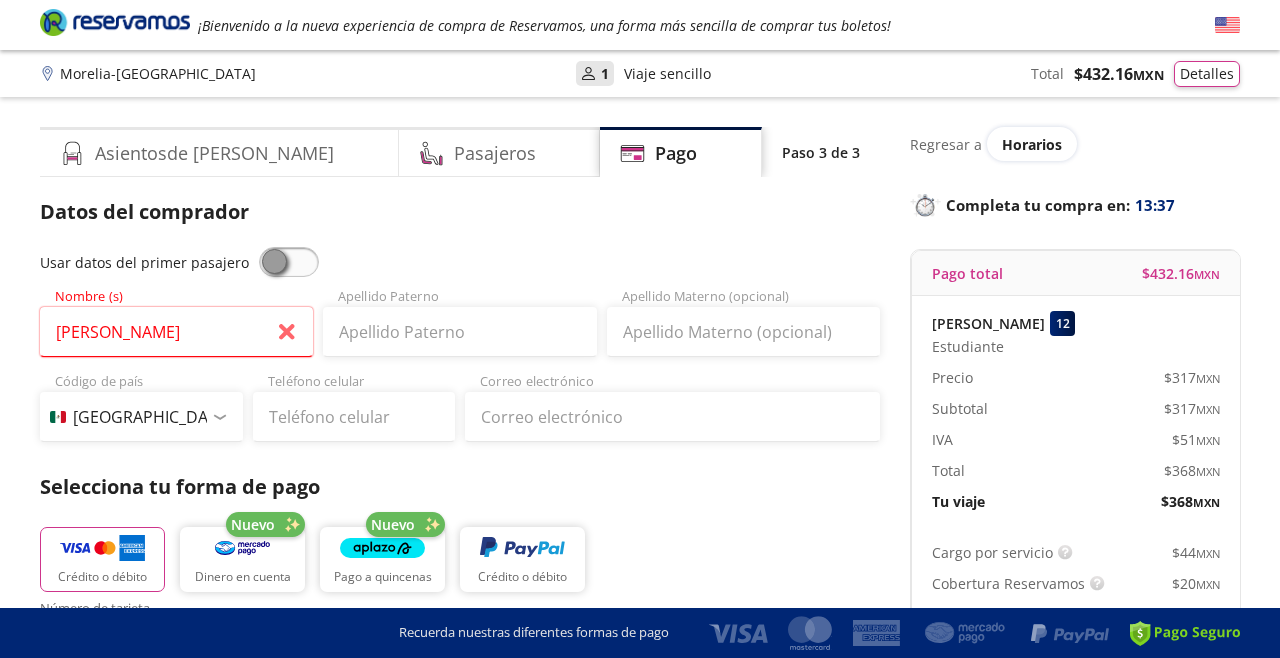 type on "Mary Jose Uribe Pimienta" 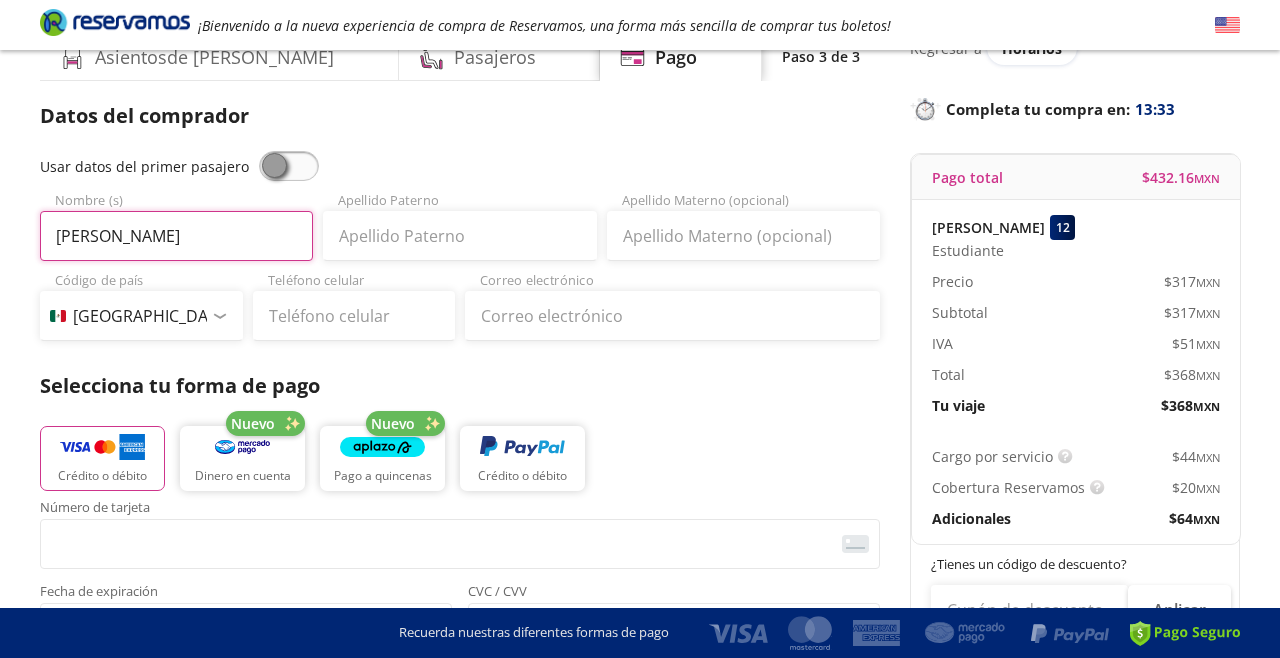 scroll, scrollTop: 100, scrollLeft: 0, axis: vertical 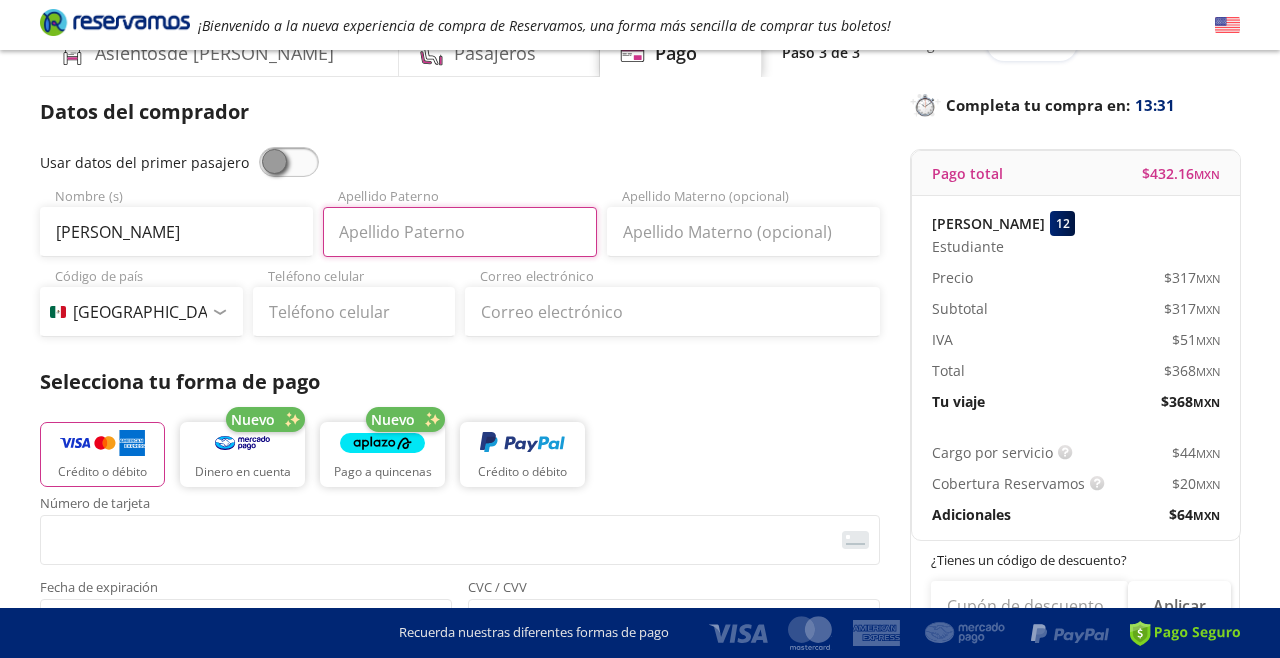 click on "Apellido Paterno" at bounding box center (459, 232) 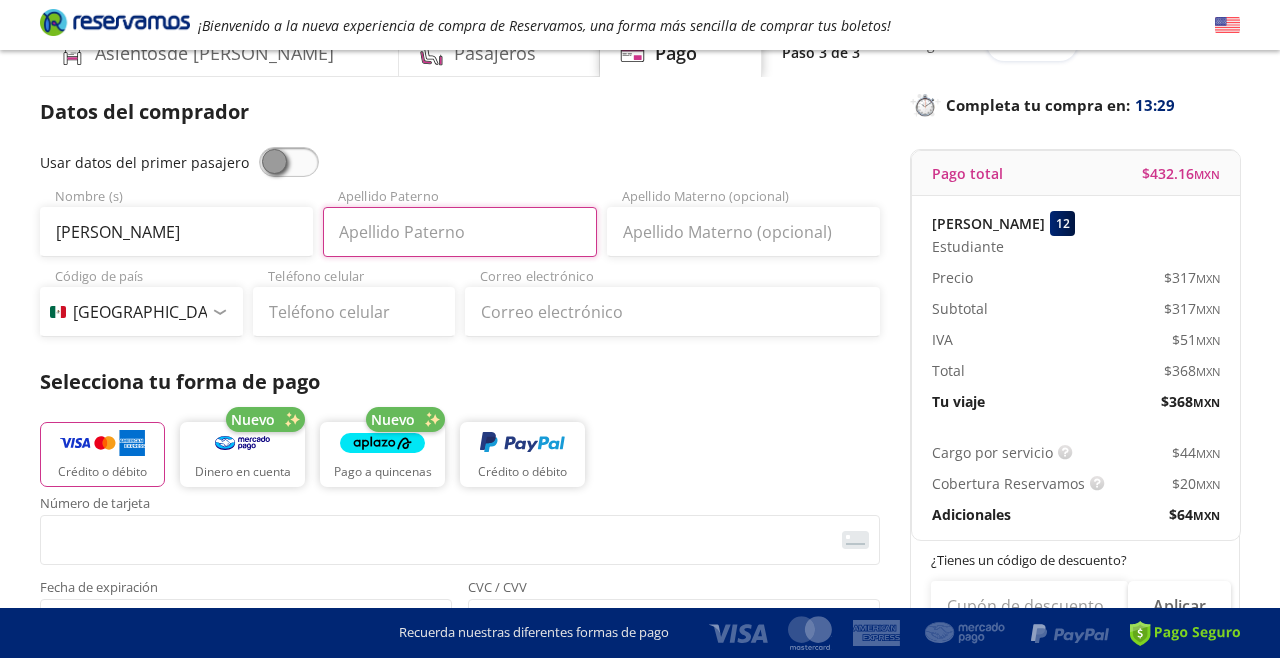 type on "Uribe" 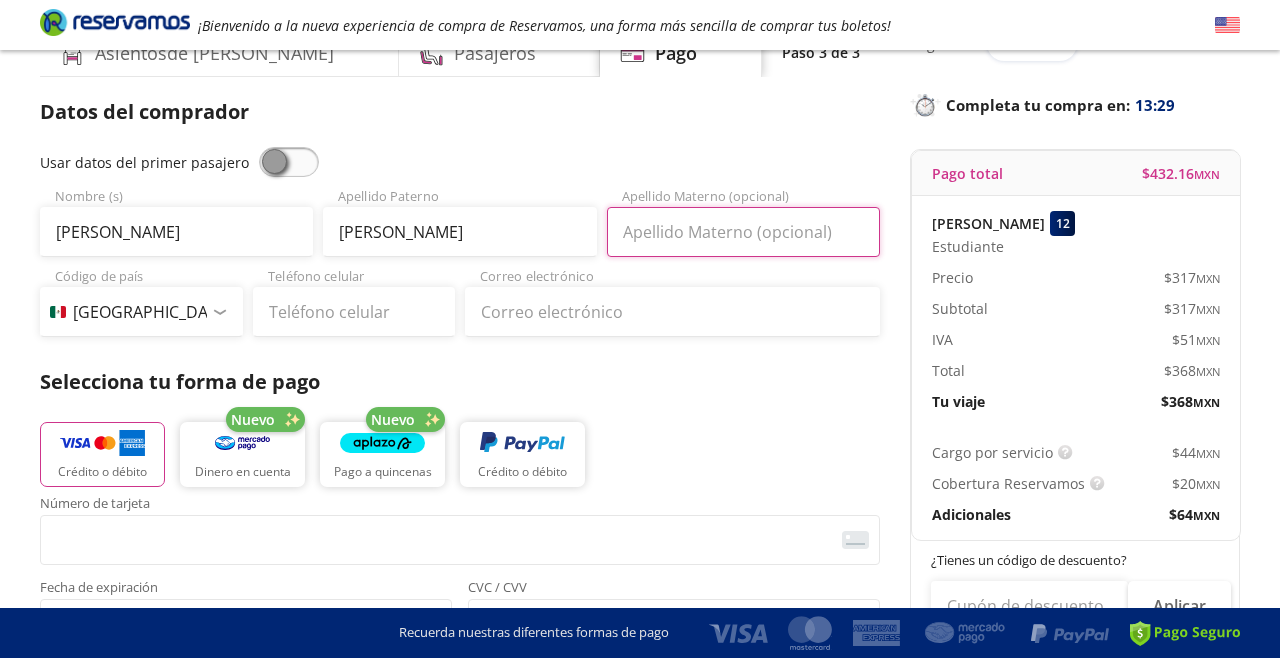 click on "Apellido Materno (opcional)" at bounding box center (743, 232) 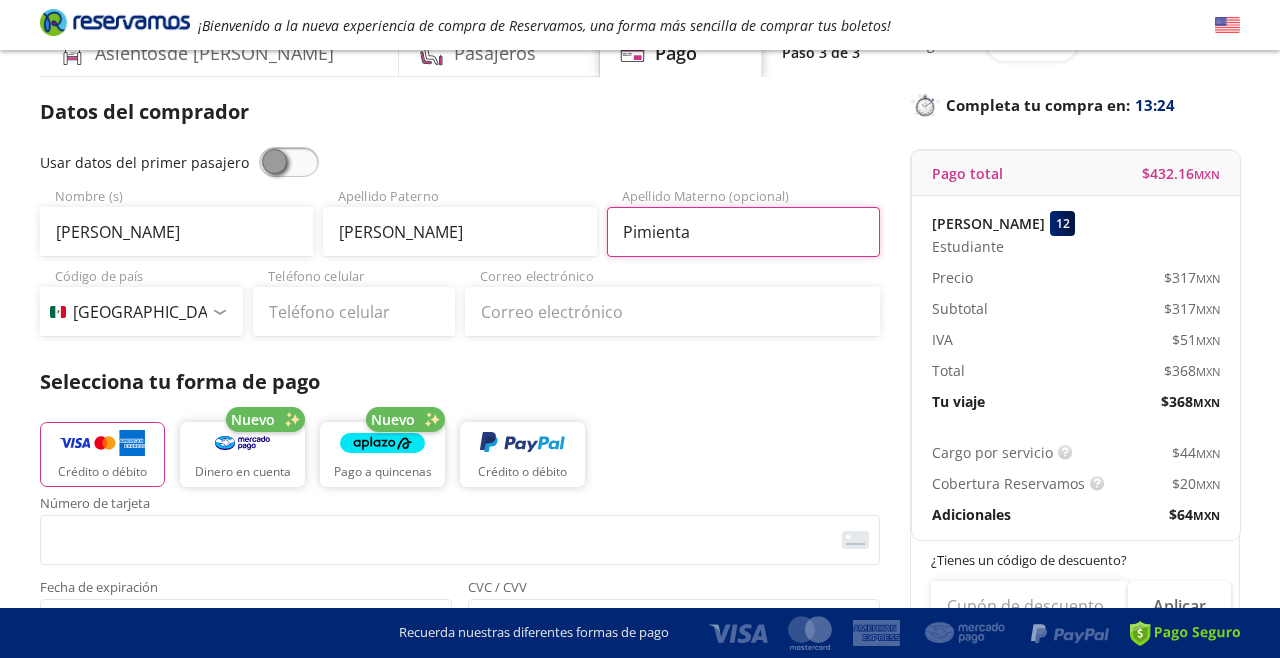 type on "Pimienta" 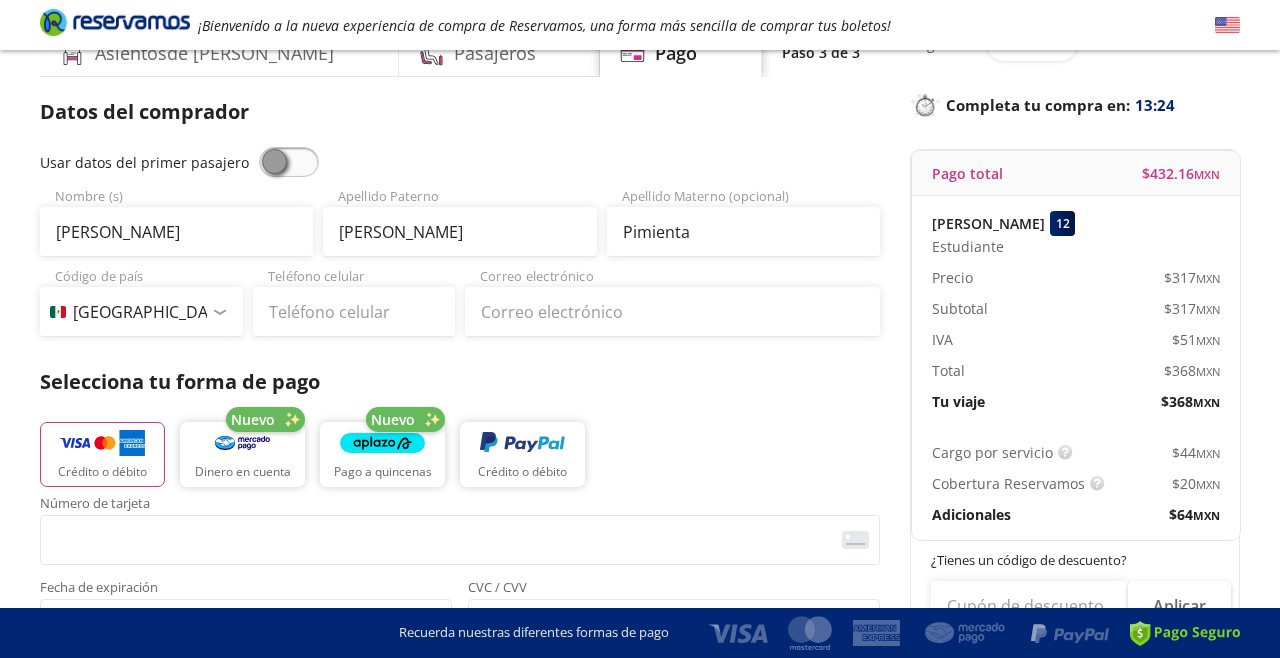 click on "Datos del comprador" at bounding box center [460, 112] 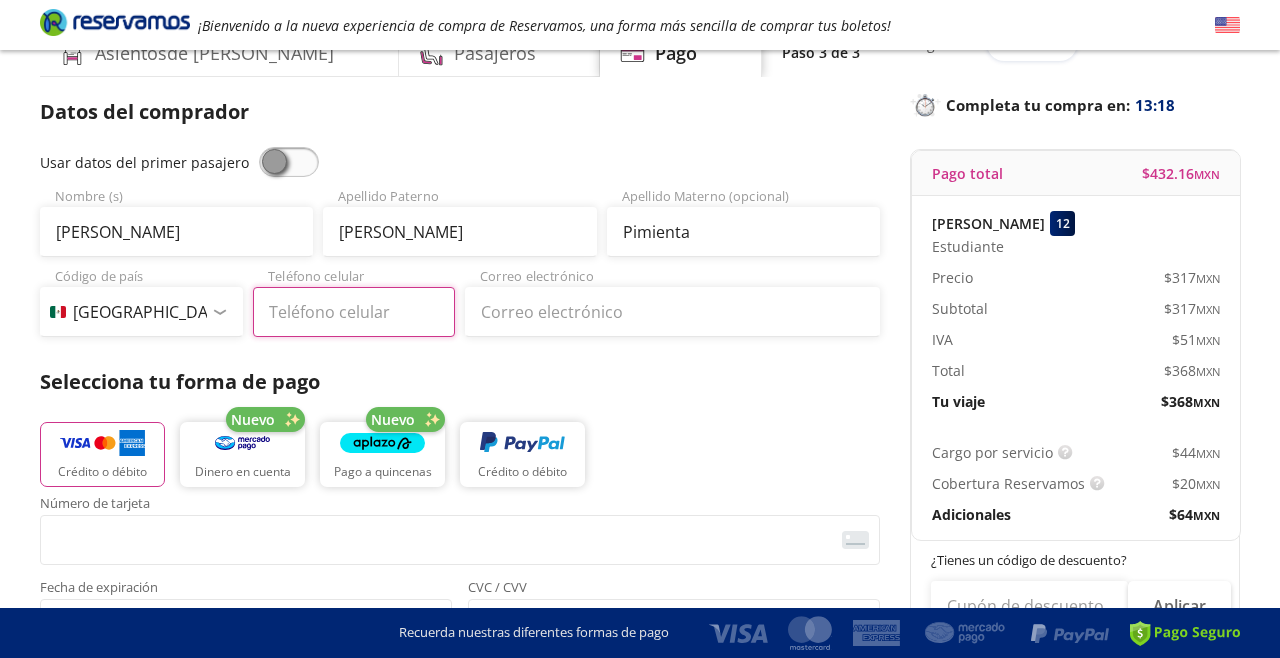 click on "Teléfono celular" at bounding box center (354, 312) 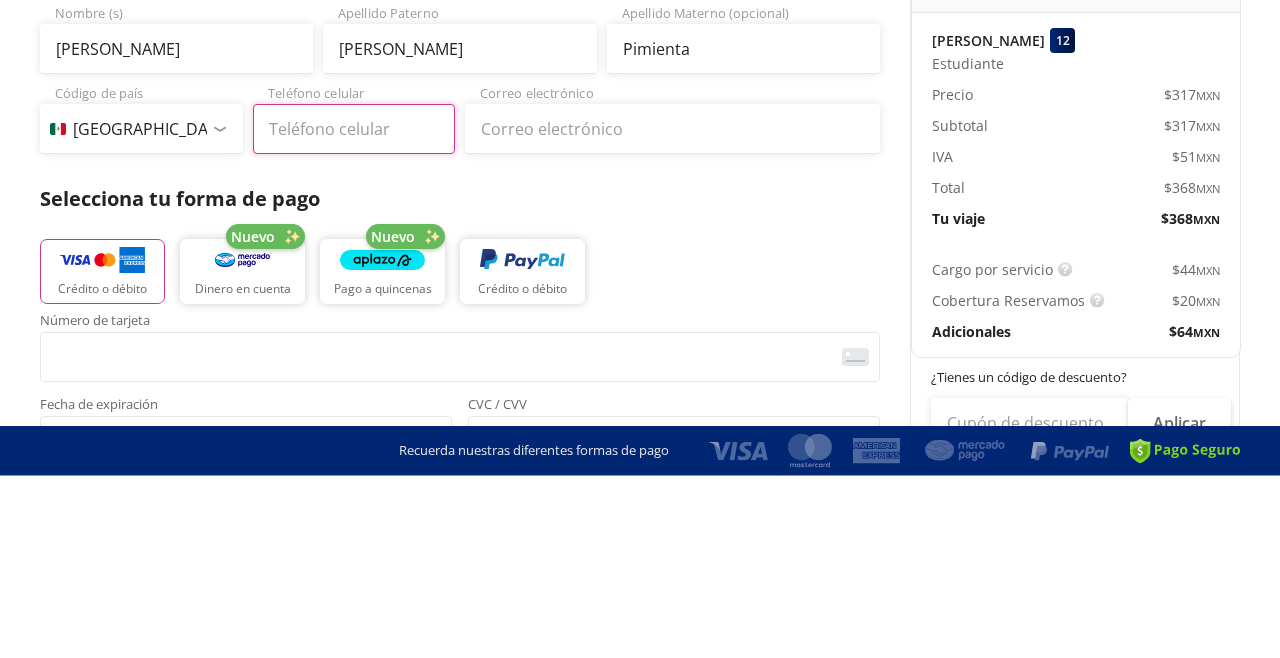 type on "443 197 1074" 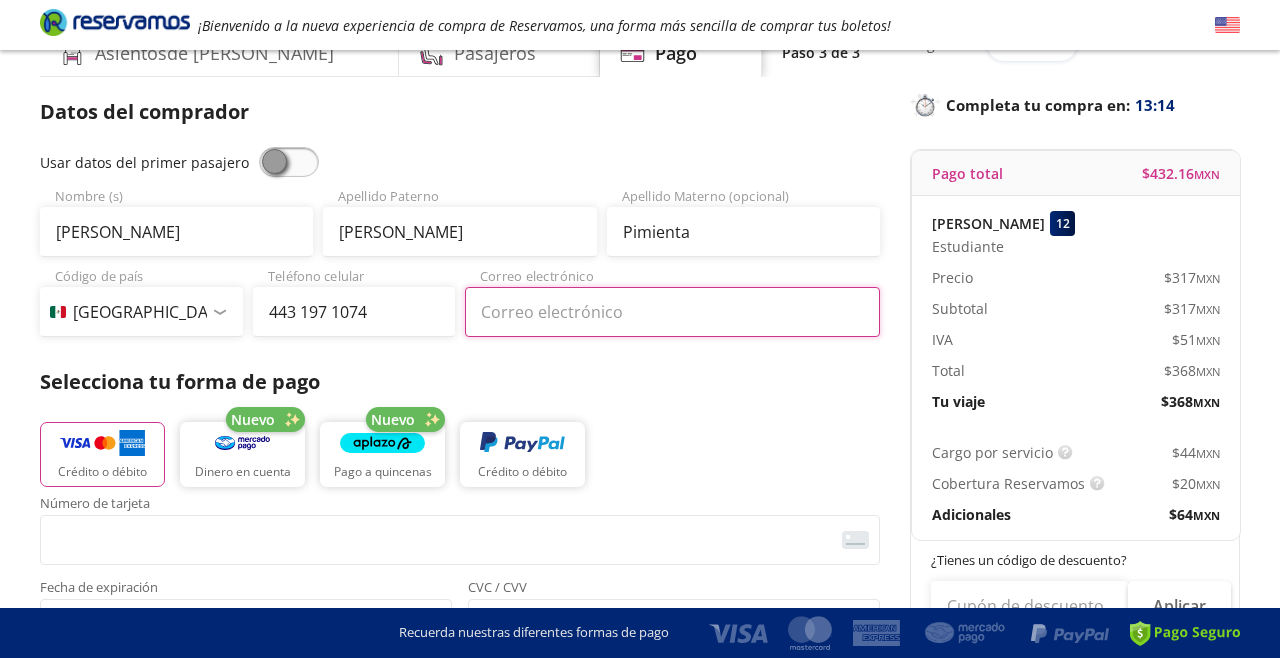 click on "Correo electrónico" at bounding box center (672, 312) 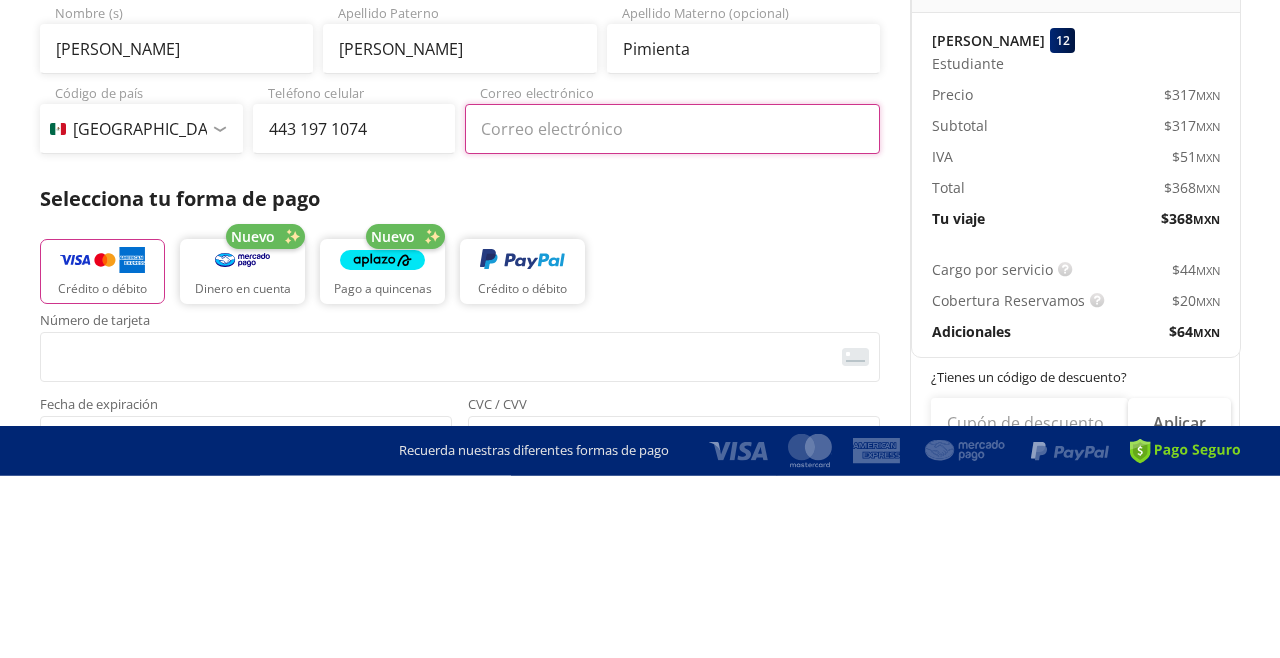 type on "maryjourpi@gmail.com" 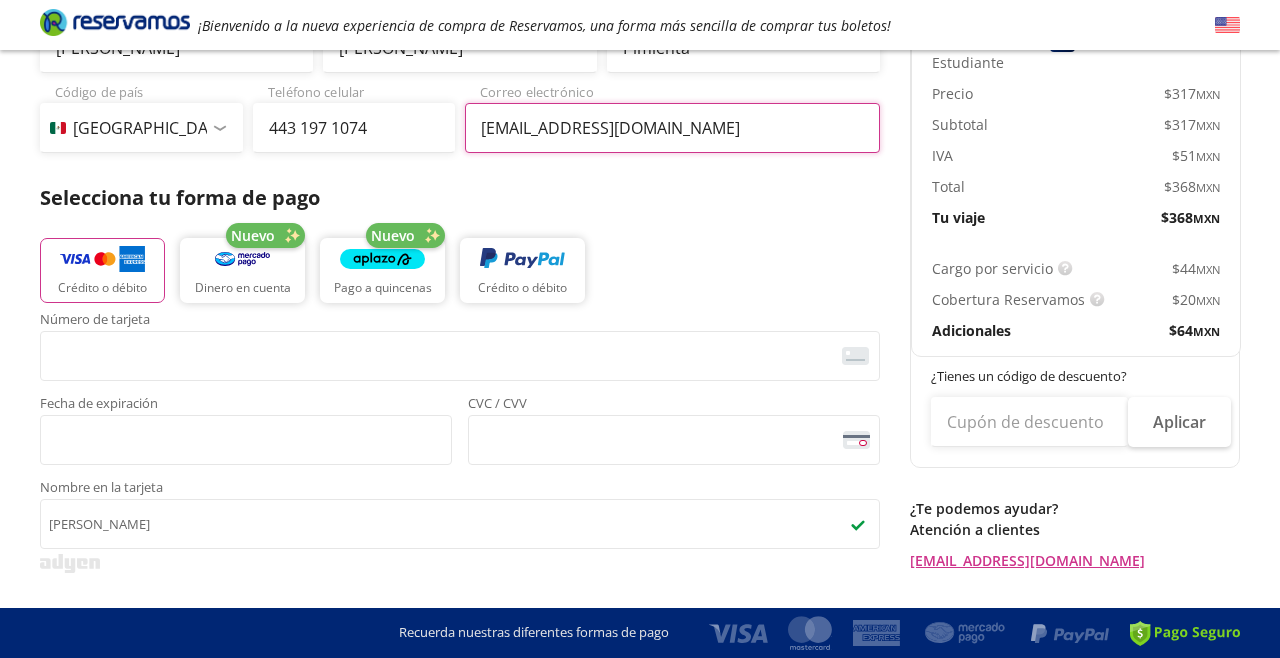 scroll, scrollTop: 286, scrollLeft: 0, axis: vertical 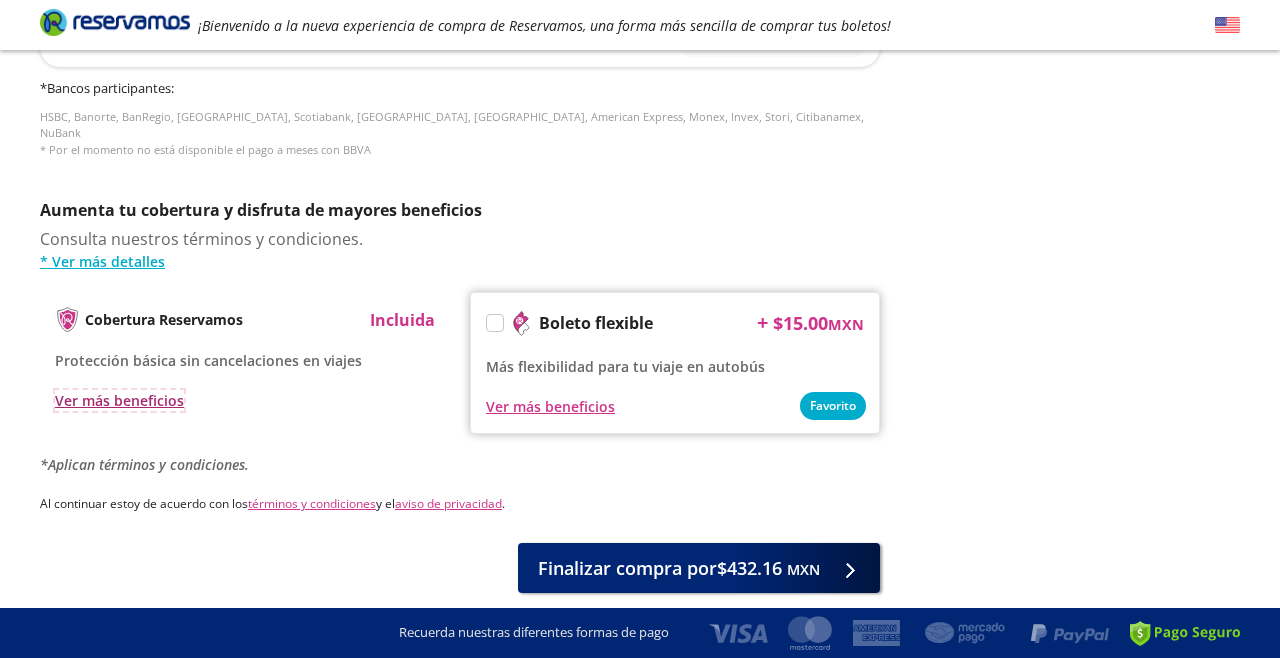 click on "Ver más beneficios" at bounding box center [119, 400] 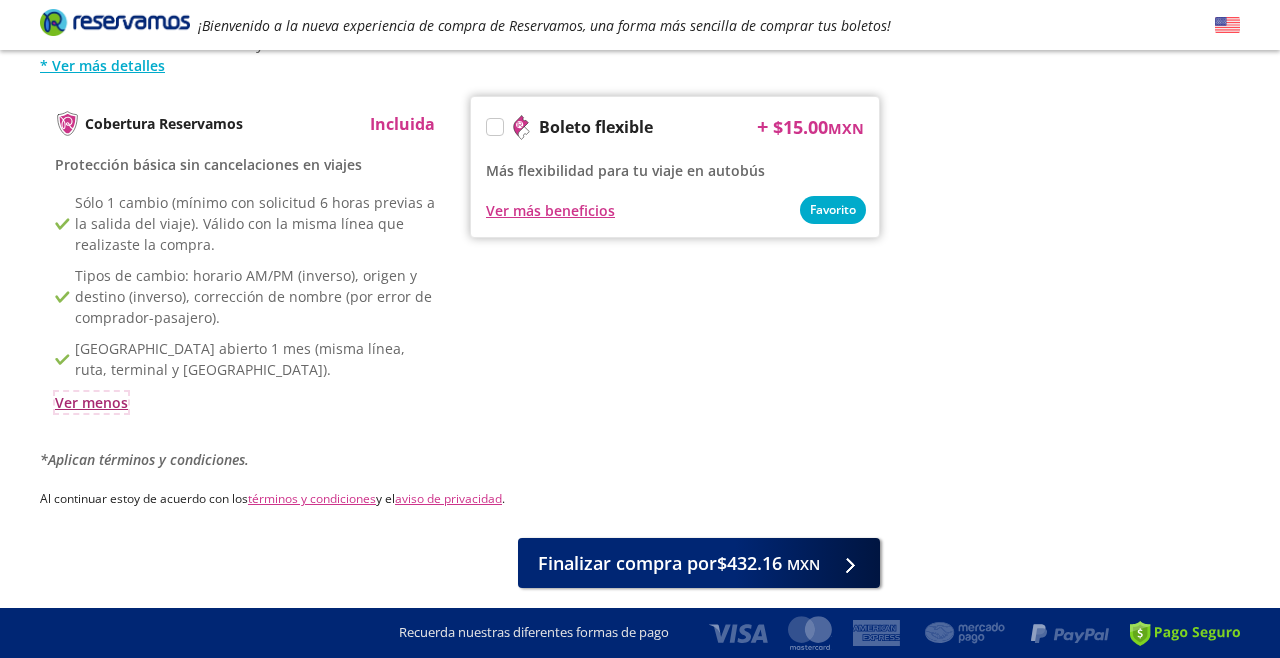 scroll, scrollTop: 1120, scrollLeft: 0, axis: vertical 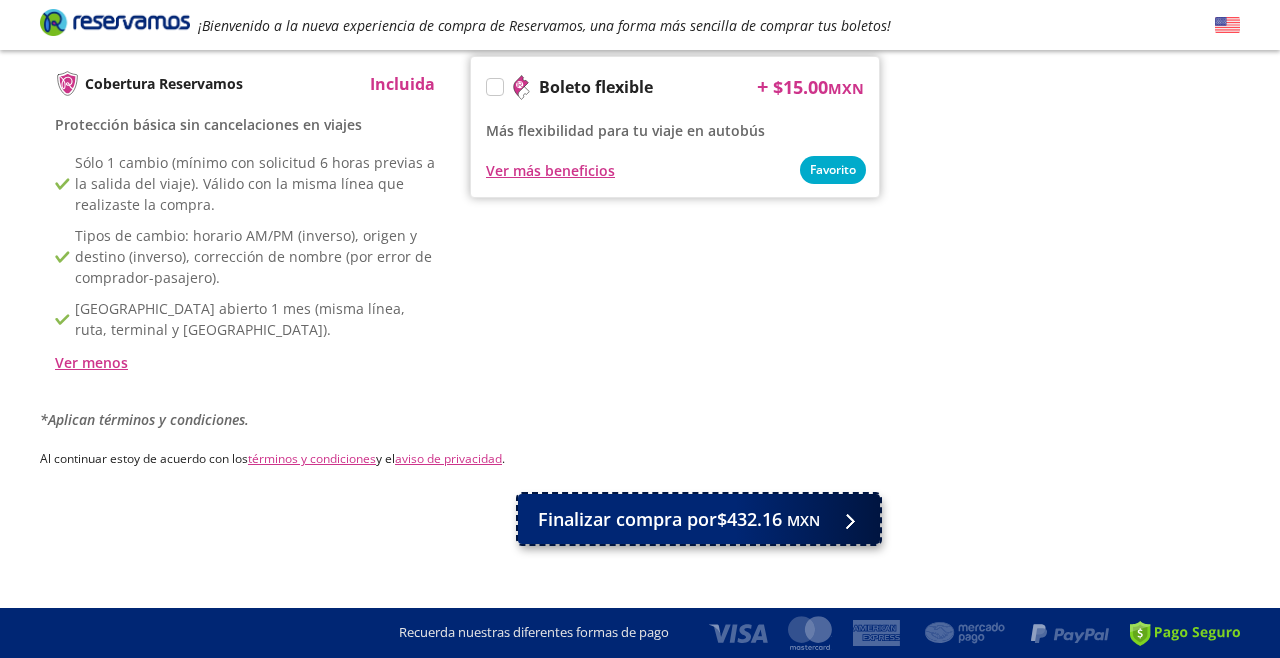 click on "MXN" at bounding box center (803, 520) 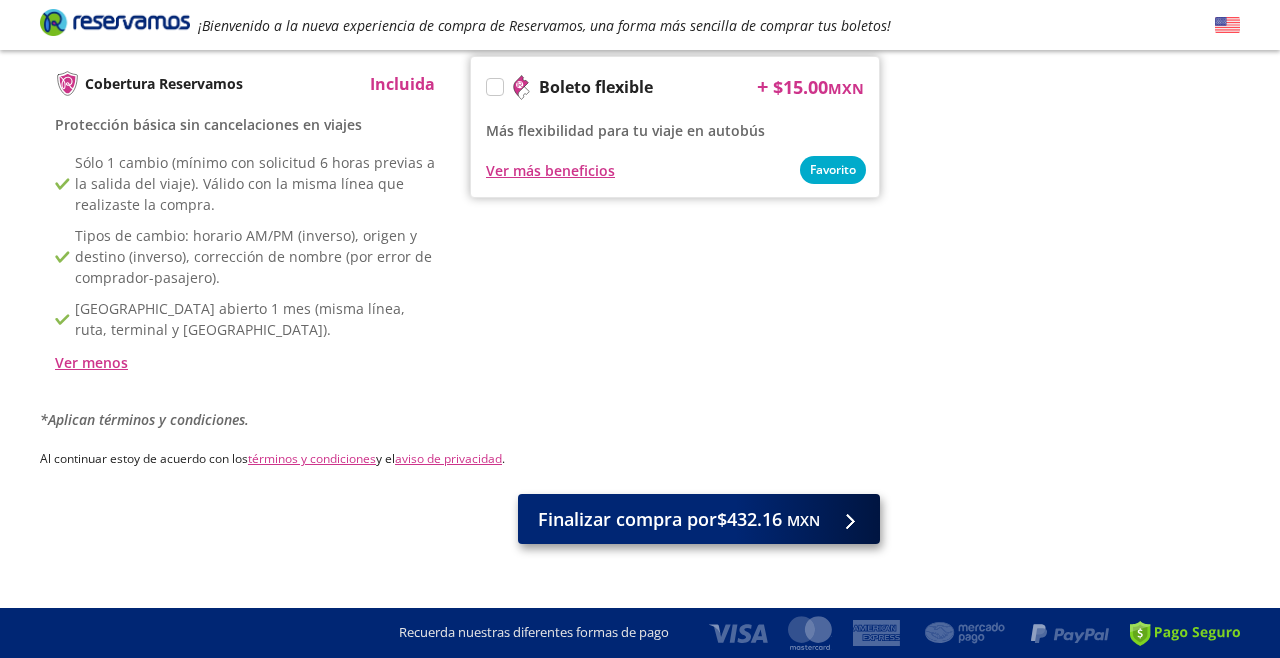 scroll, scrollTop: 0, scrollLeft: 0, axis: both 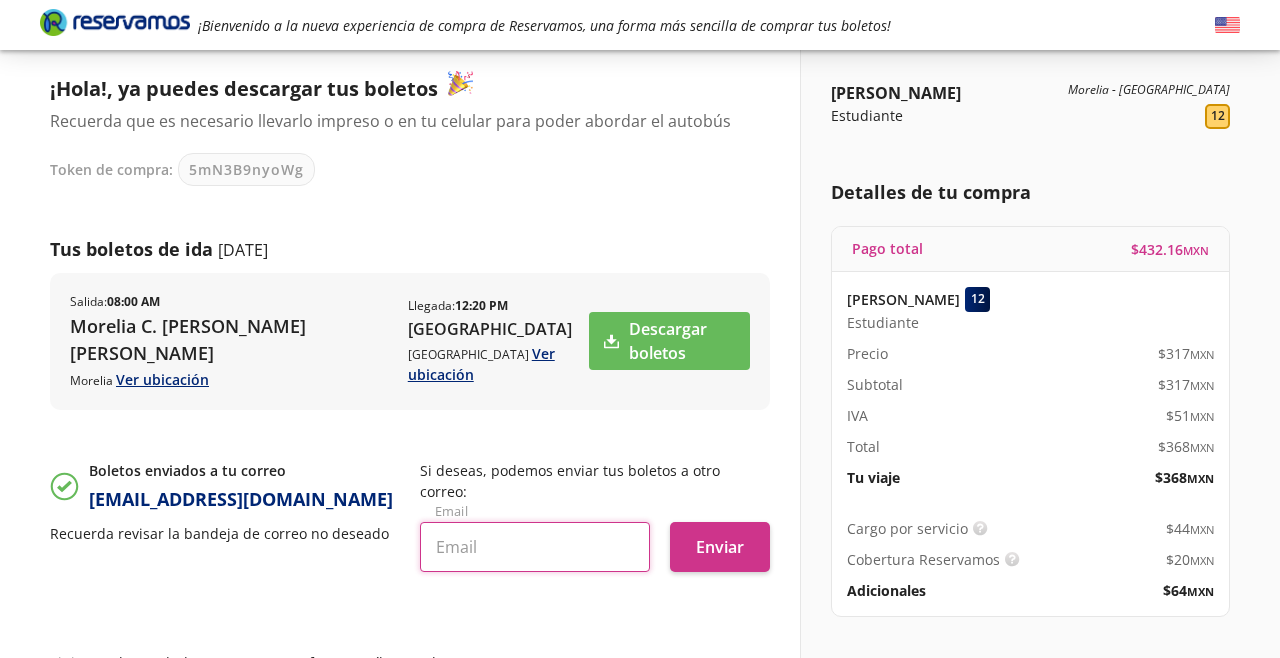 click at bounding box center [535, 547] 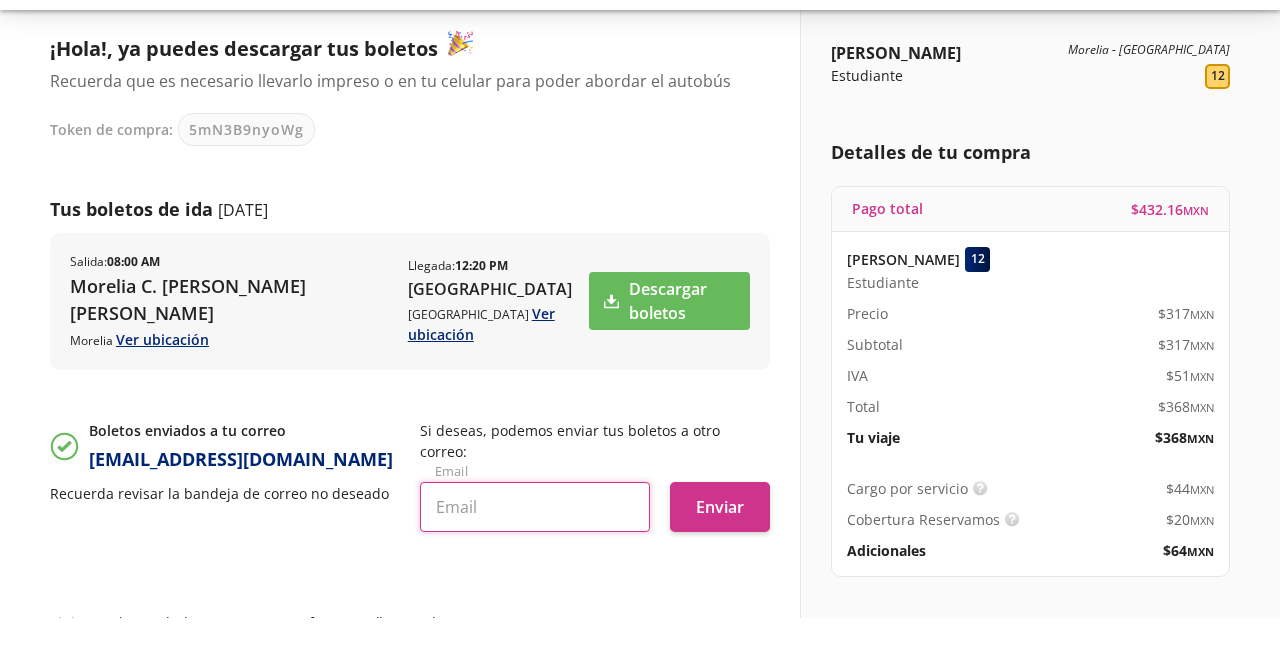 scroll, scrollTop: 134, scrollLeft: 0, axis: vertical 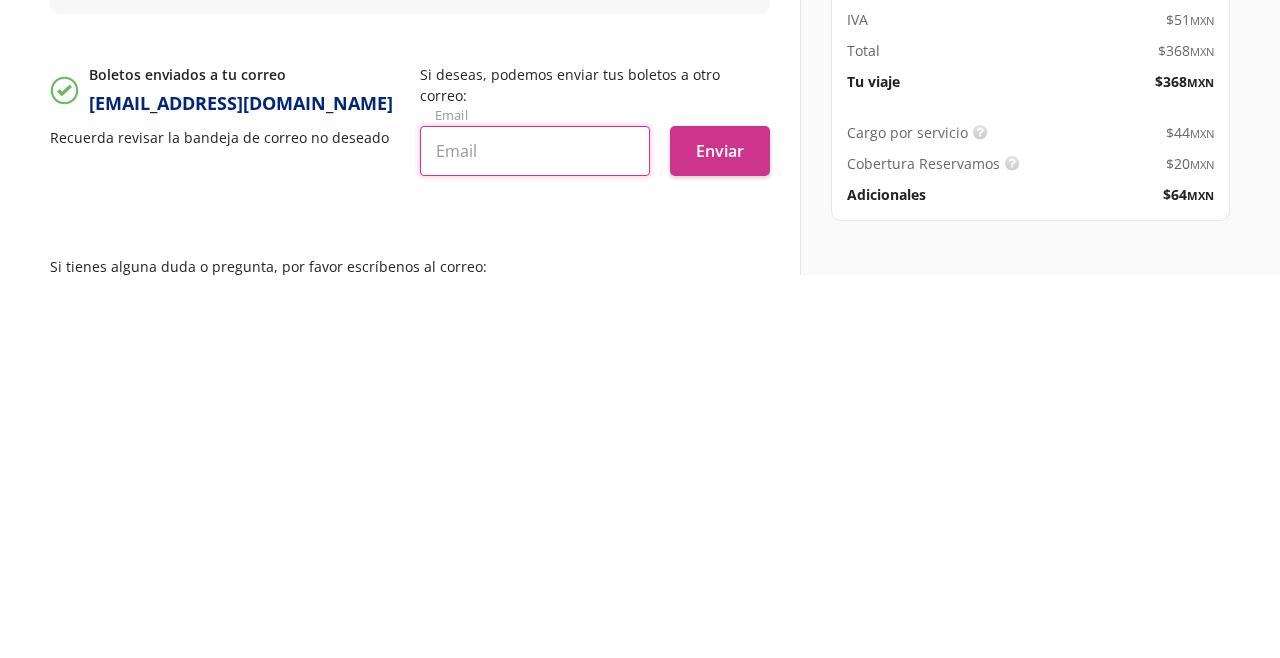 type on "maryjourpi@gmail.com" 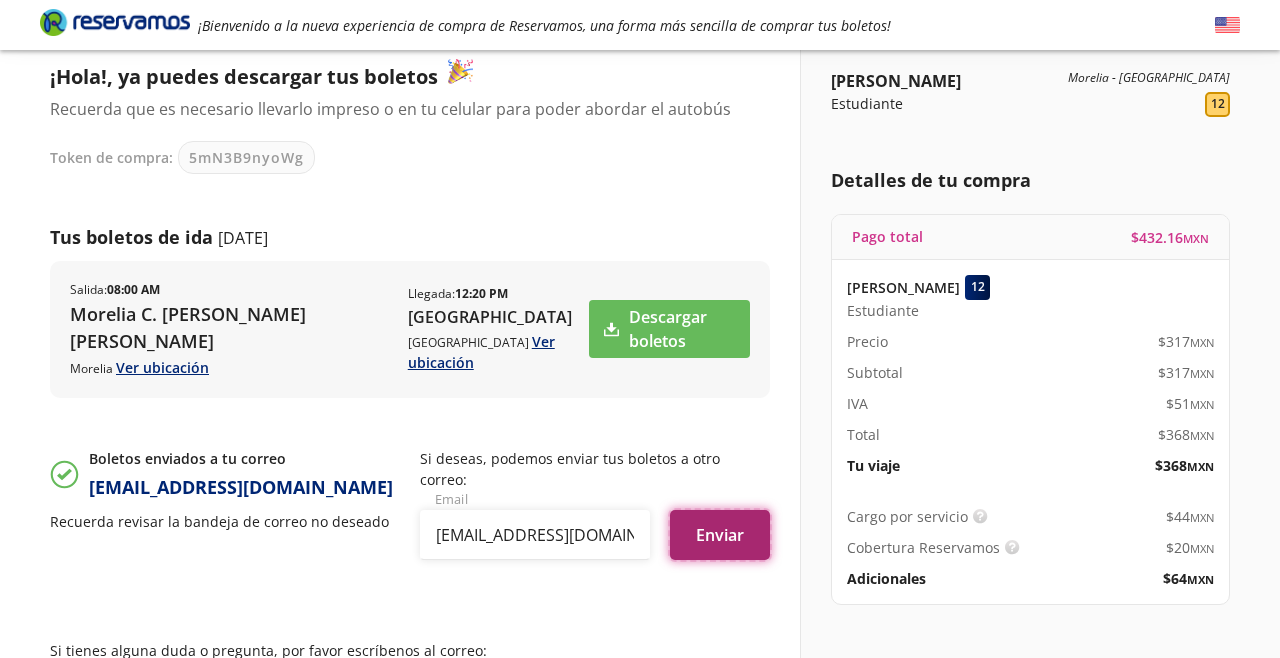 click on "Enviar" at bounding box center [720, 535] 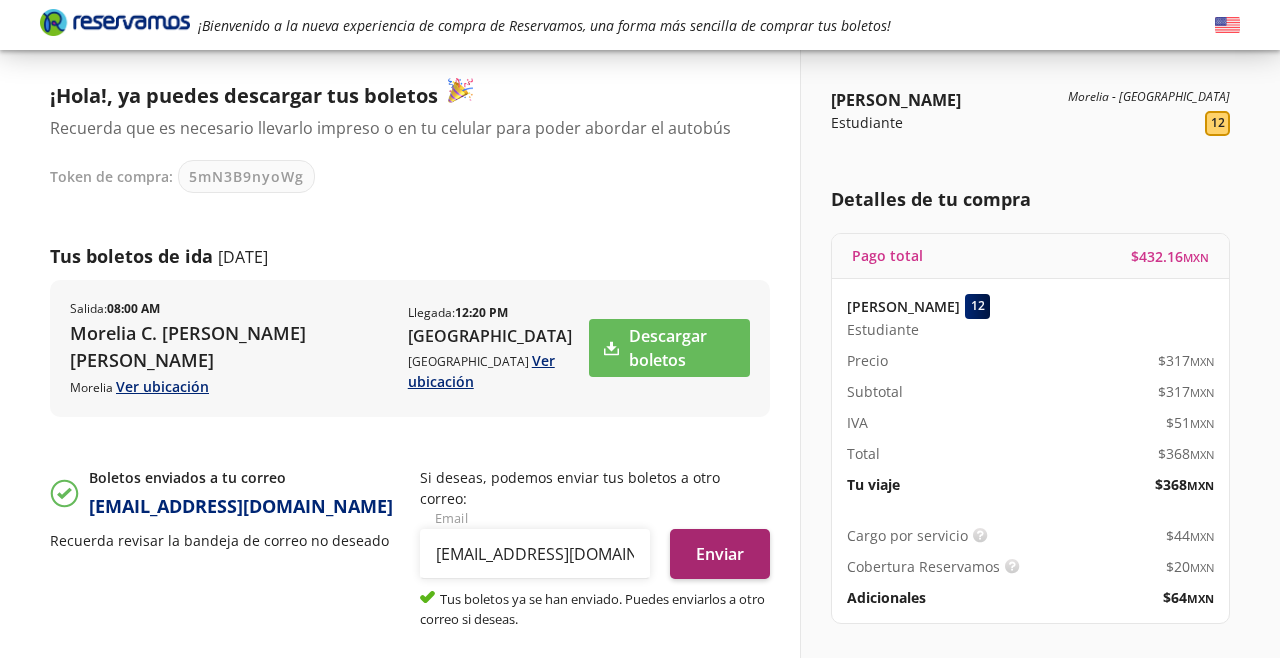 scroll, scrollTop: 112, scrollLeft: 0, axis: vertical 